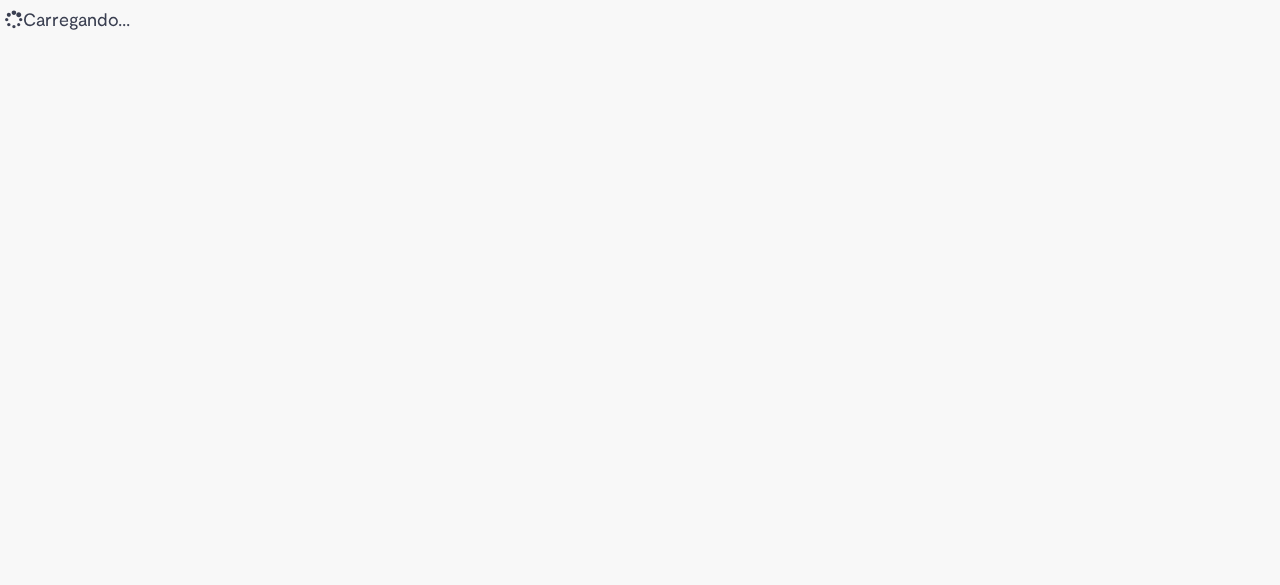 scroll, scrollTop: 0, scrollLeft: 0, axis: both 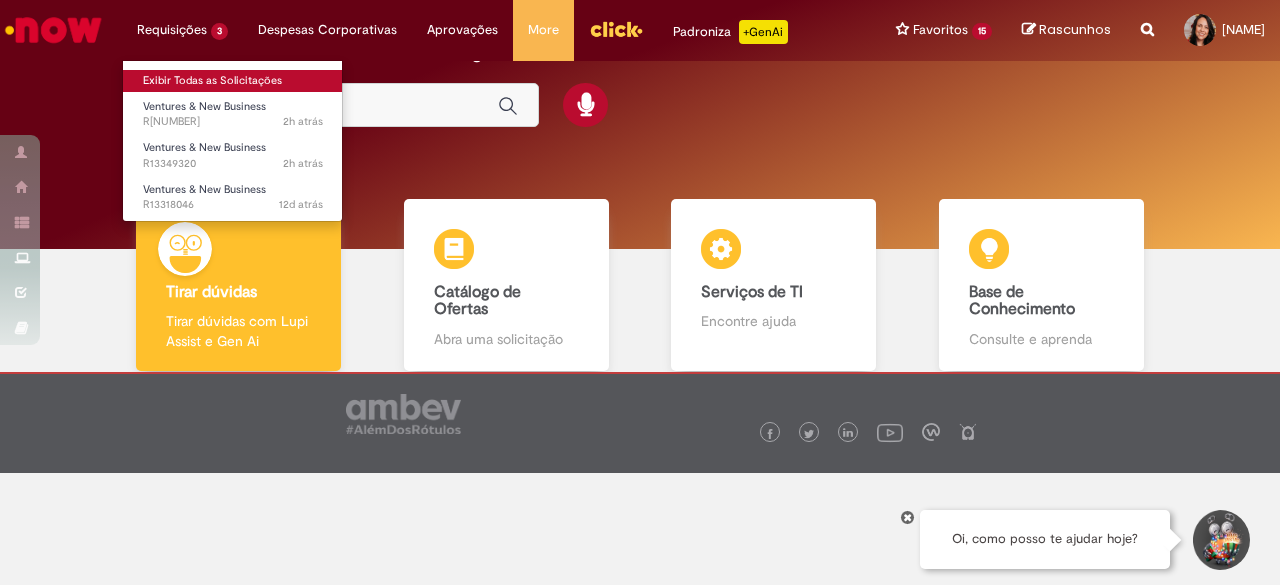 click on "Exibir Todas as Solicitações" at bounding box center (233, 81) 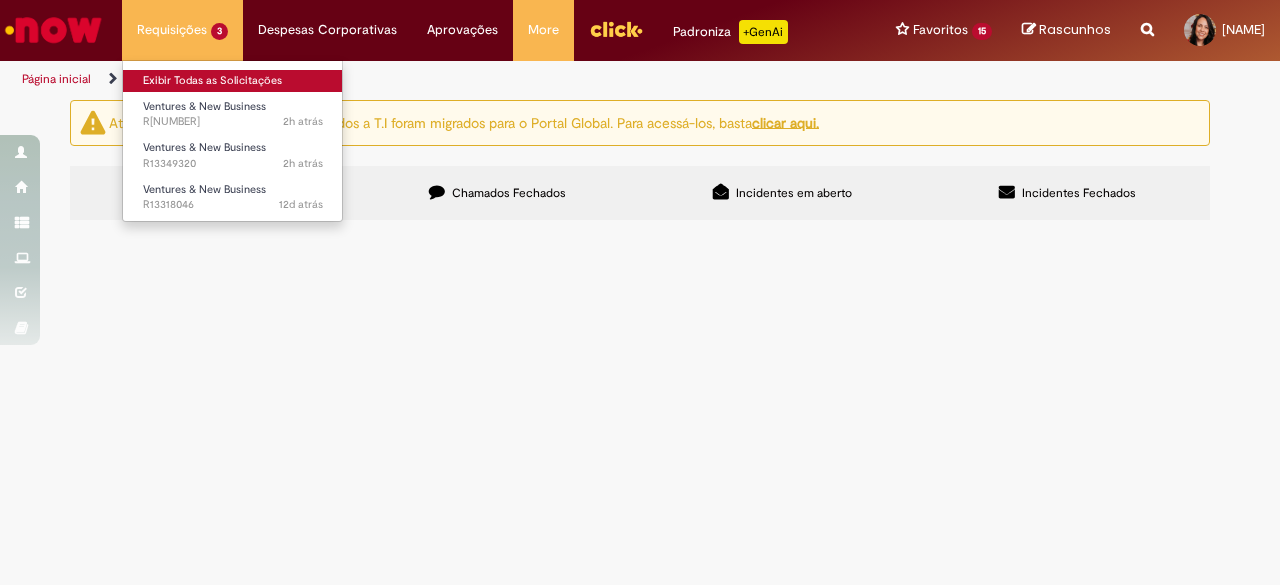 scroll, scrollTop: 0, scrollLeft: 0, axis: both 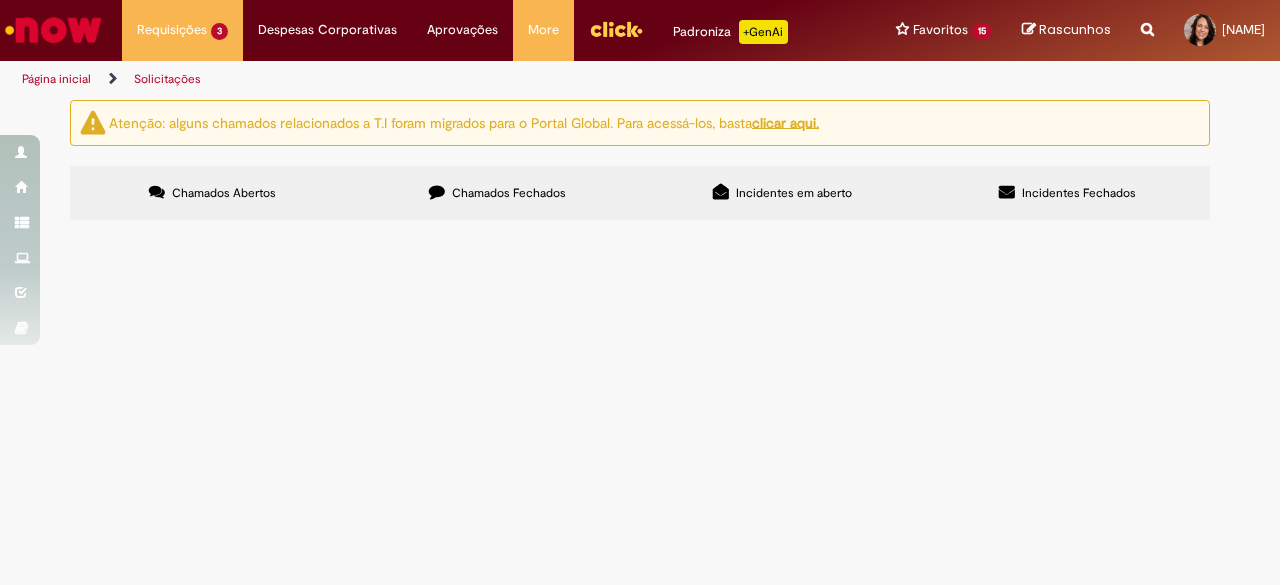 click on "Rascunhos" at bounding box center [1066, 30] 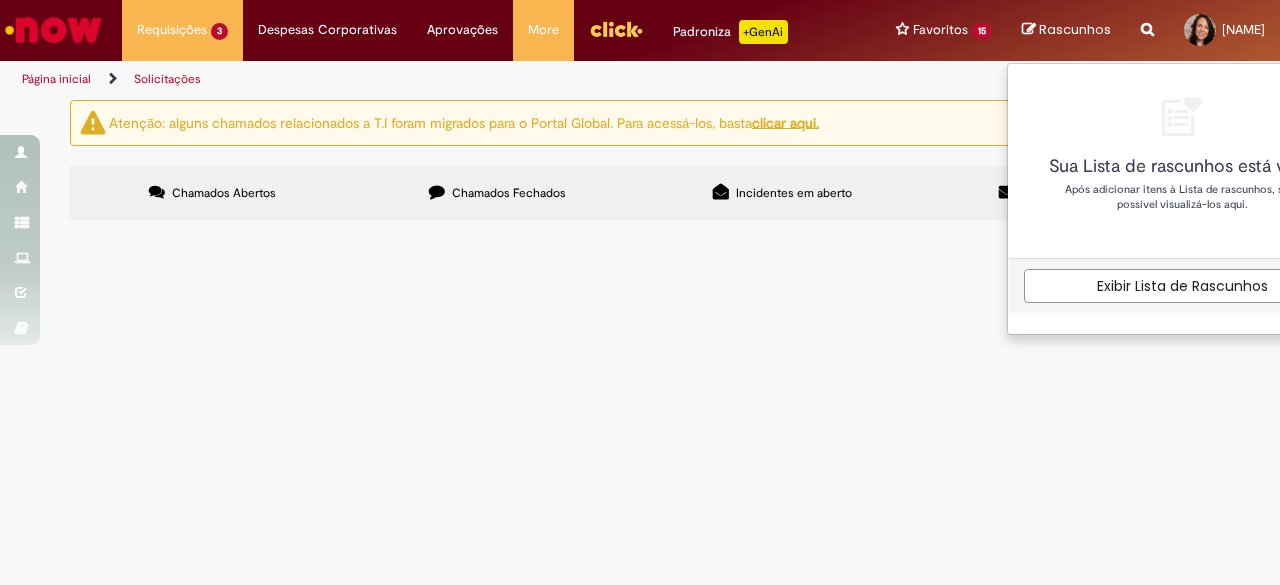 click on "Reportar problema
Artigos
Não encontrou base de conhecimento
Catálogo
Não foram encontradas ofertas
Comunidade
Nenhum resultado encontrado na comunidade" at bounding box center (1147, 30) 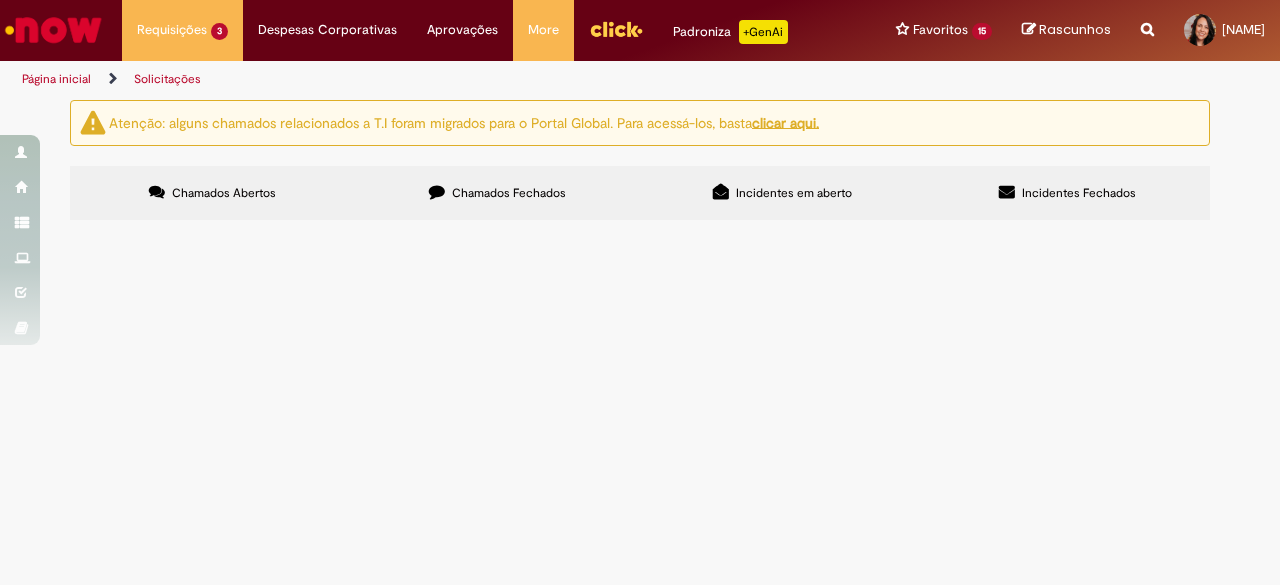 click on "Reportar problema
Artigos
Não encontrou base de conhecimento
Catálogo
Não foram encontradas ofertas
Comunidade
Nenhum resultado encontrado na comunidade" at bounding box center [1147, 30] 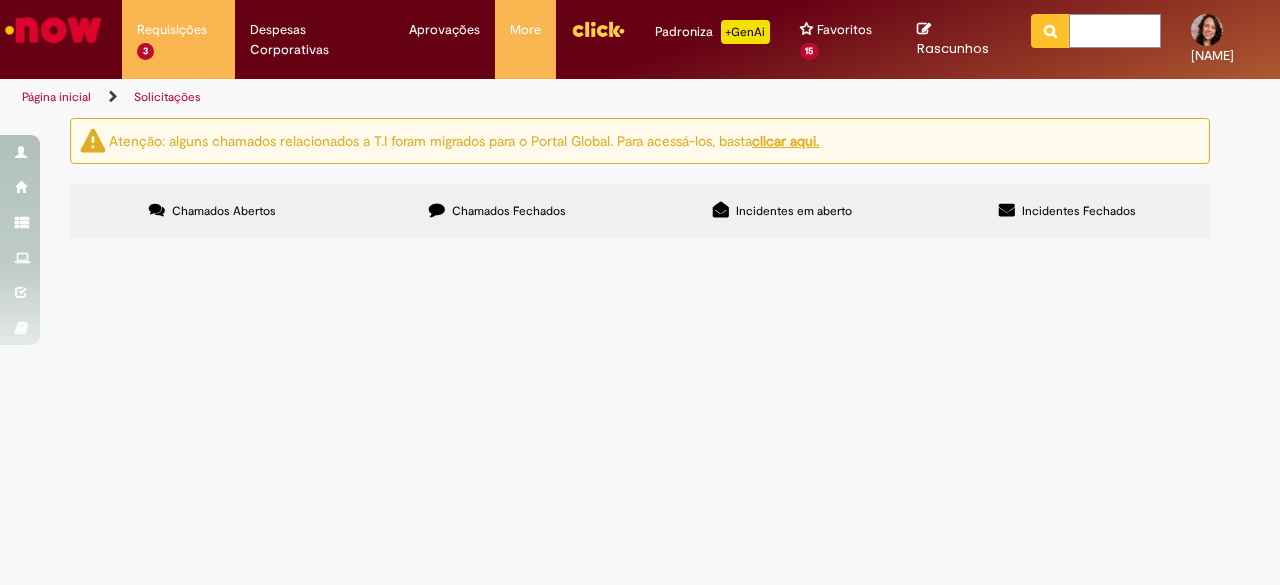 click at bounding box center (1115, 31) 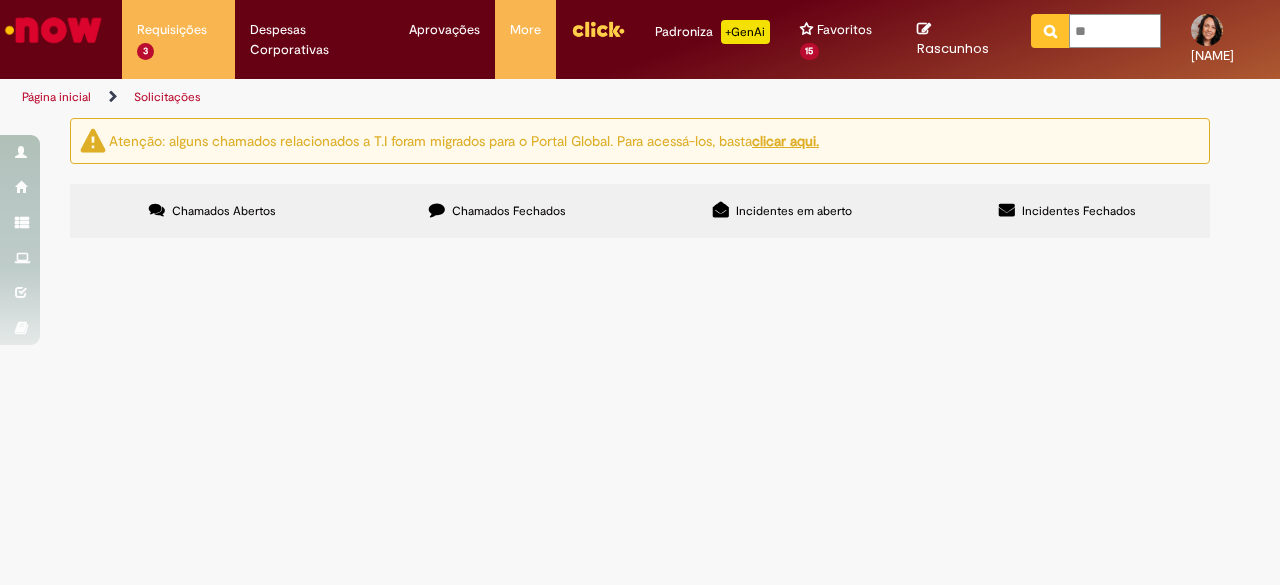 type on "***" 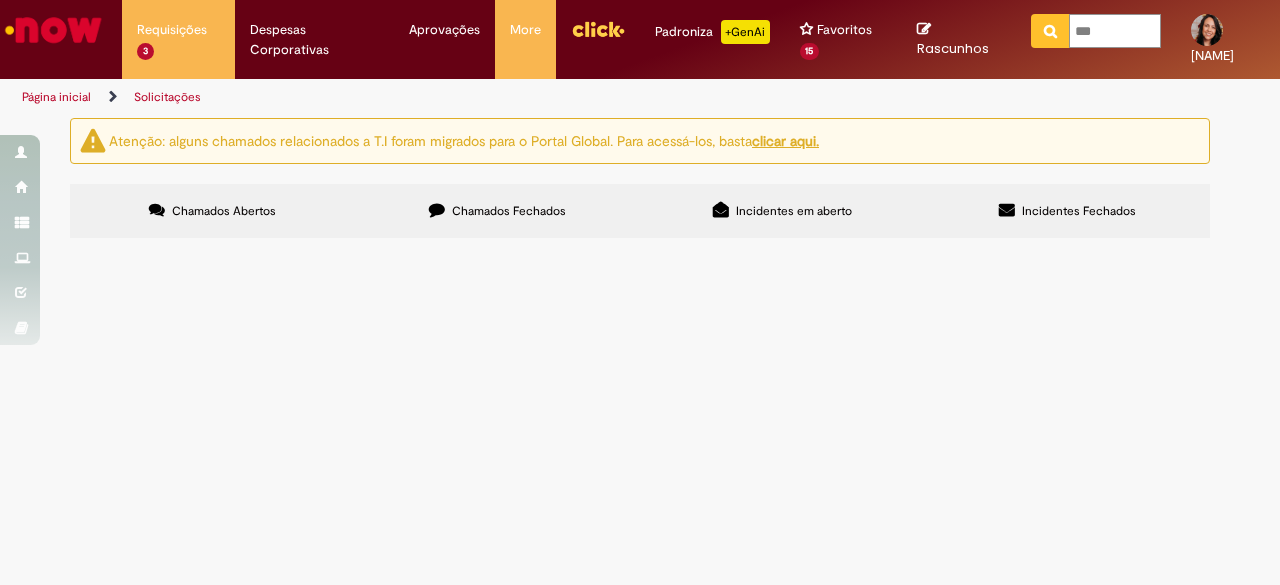 click at bounding box center [1050, 31] 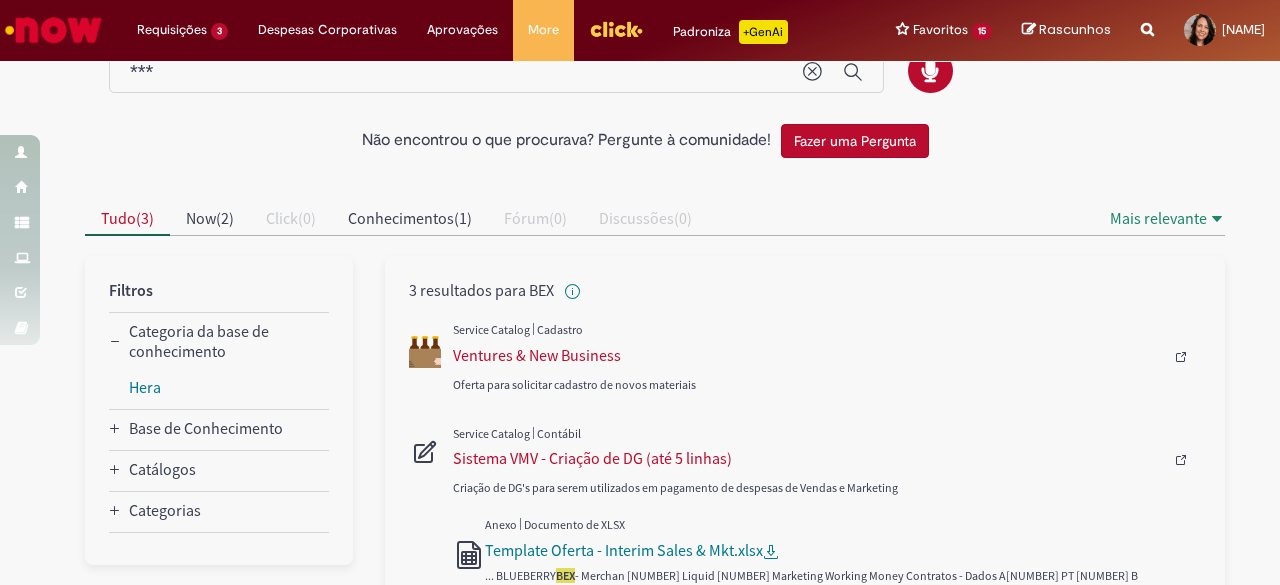 scroll, scrollTop: 100, scrollLeft: 0, axis: vertical 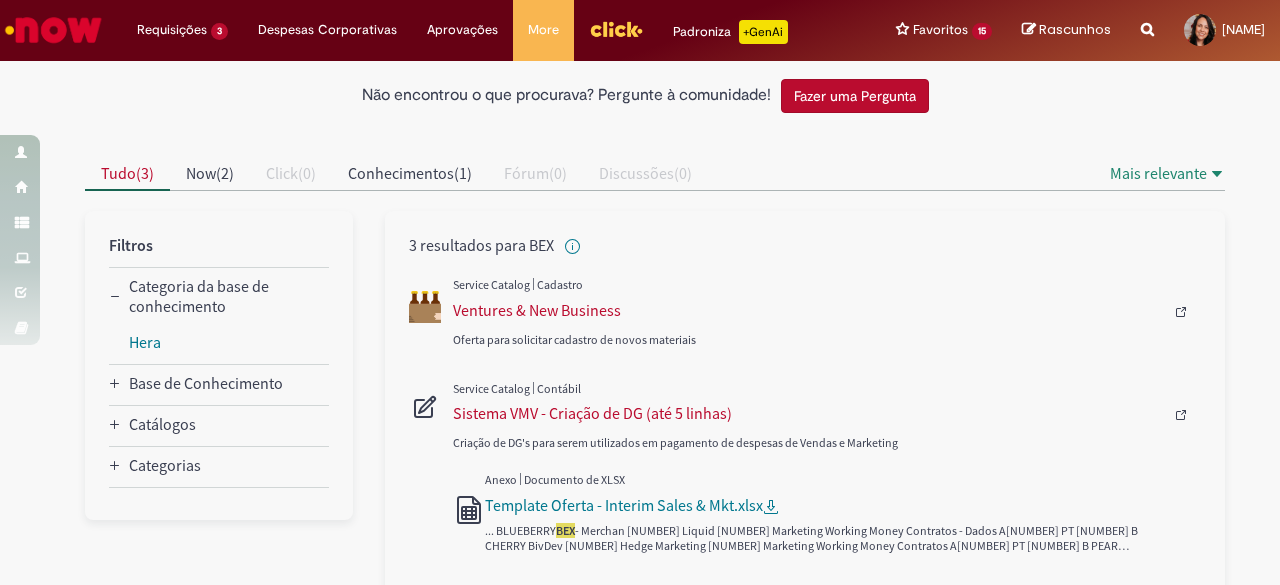click on "Oferta para solicitar cadastro de novos materiais" at bounding box center (827, 327) 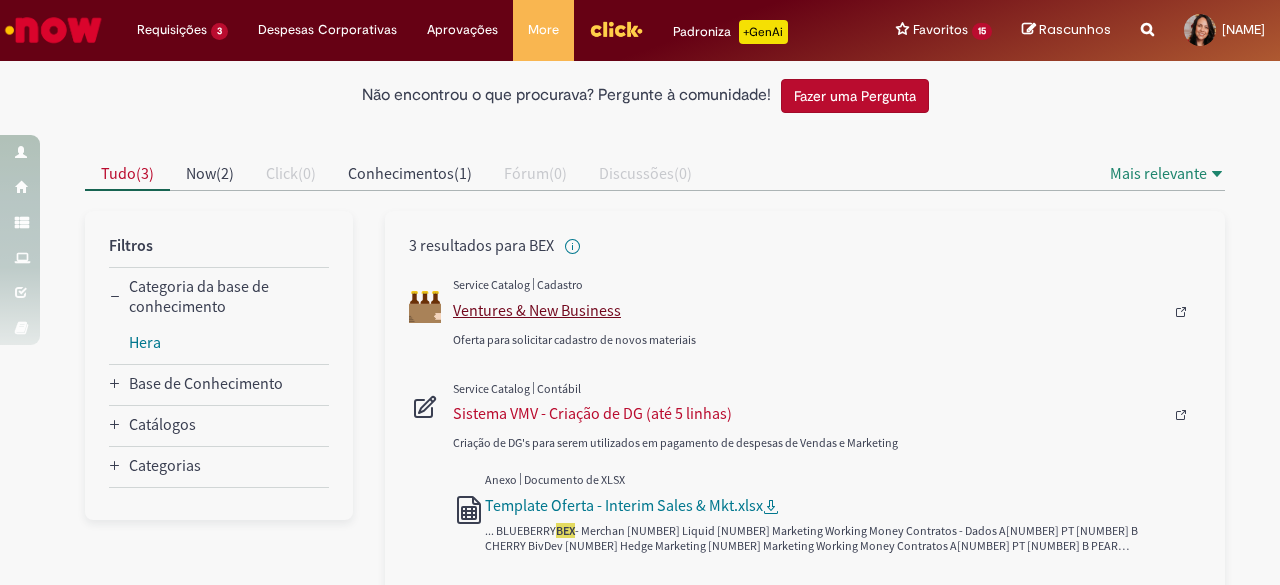 click on "Ventures & New Business" at bounding box center [808, 310] 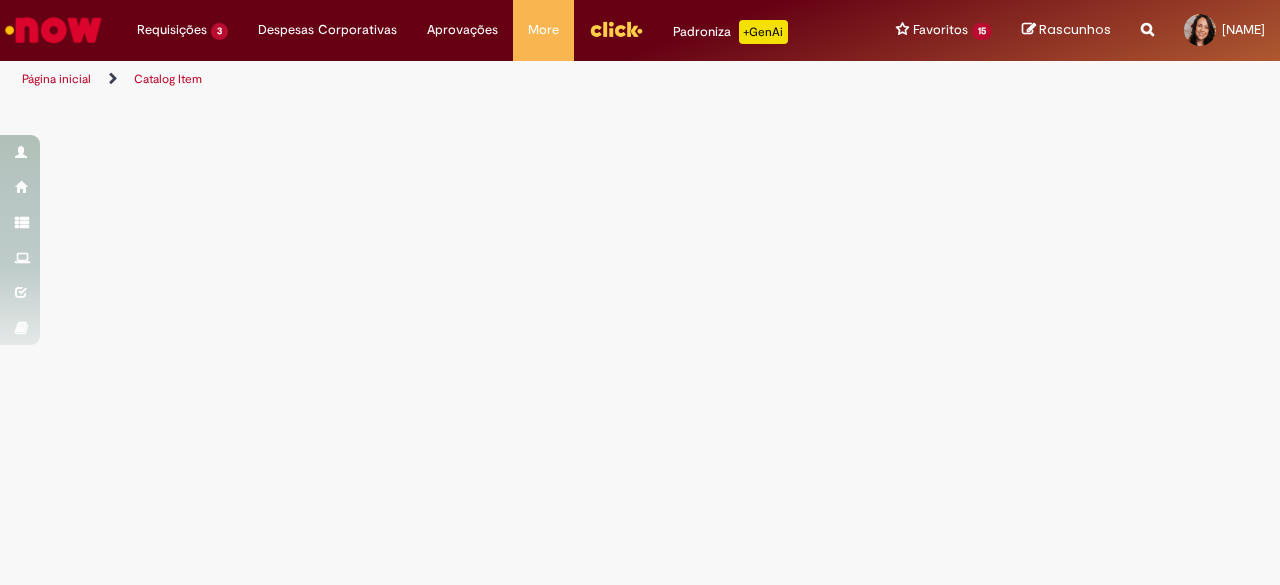 scroll, scrollTop: 0, scrollLeft: 0, axis: both 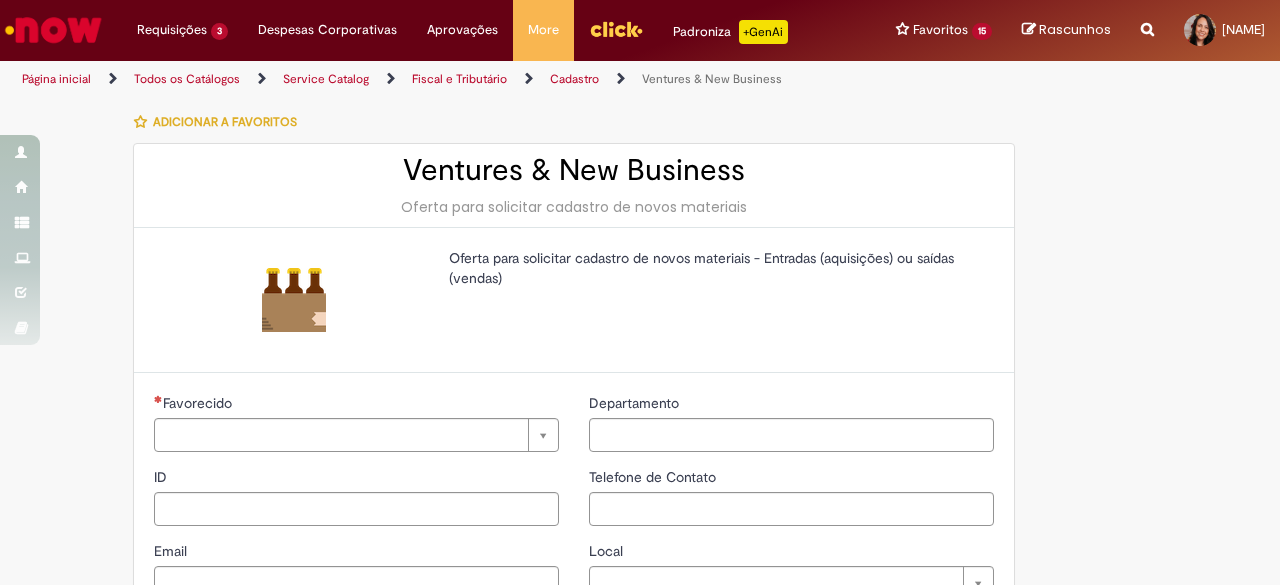 type on "********" 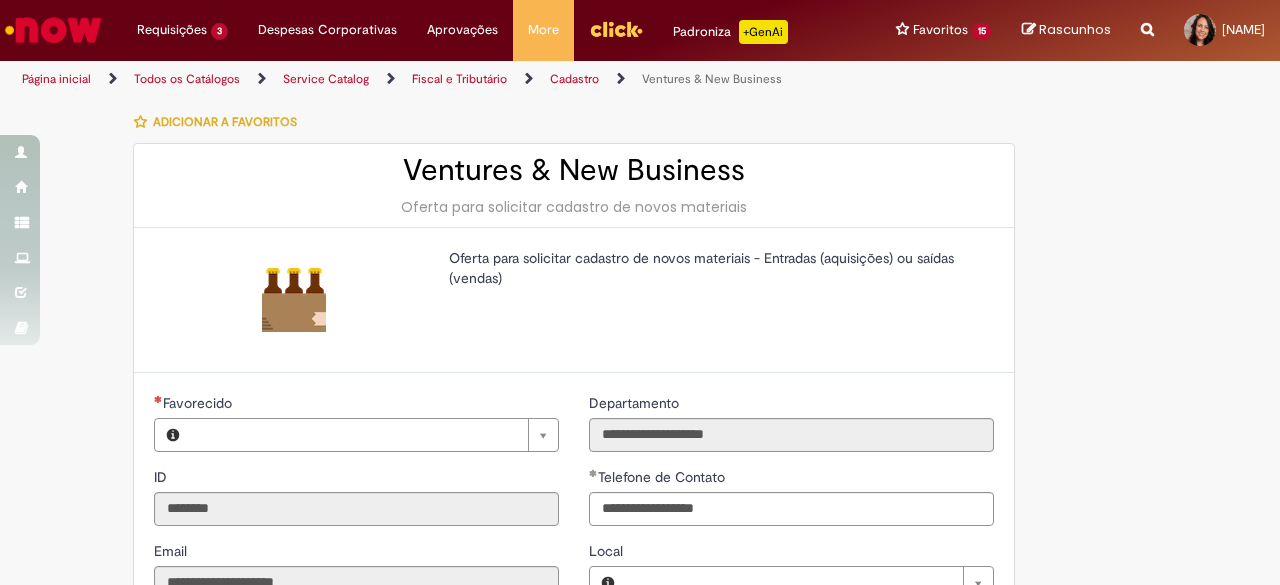 type on "**********" 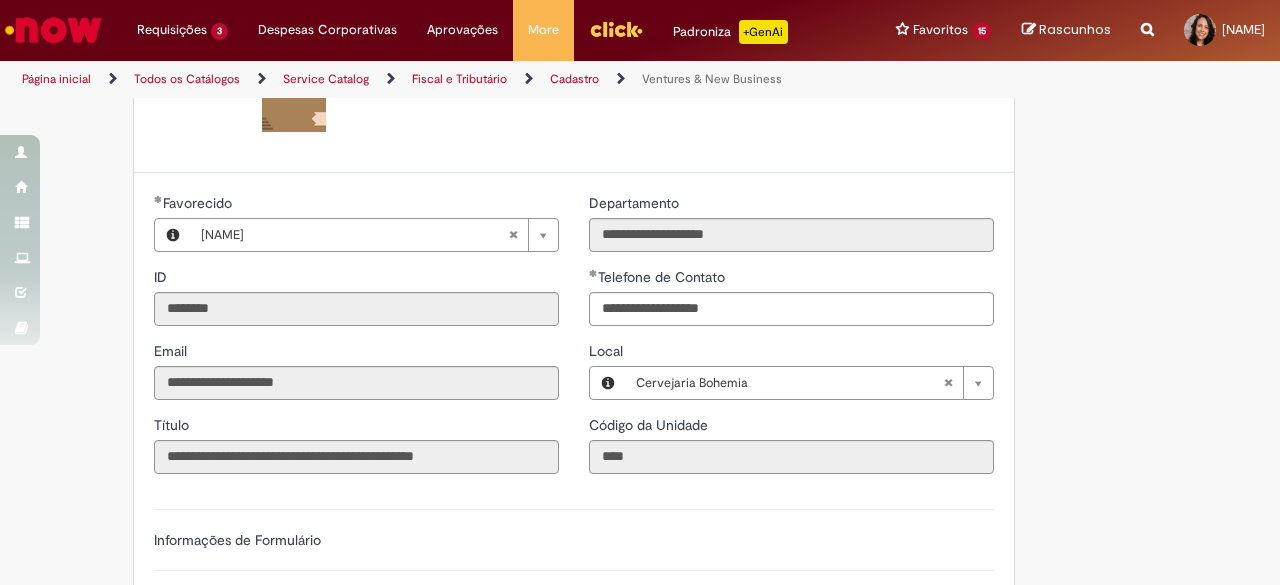 scroll, scrollTop: 500, scrollLeft: 0, axis: vertical 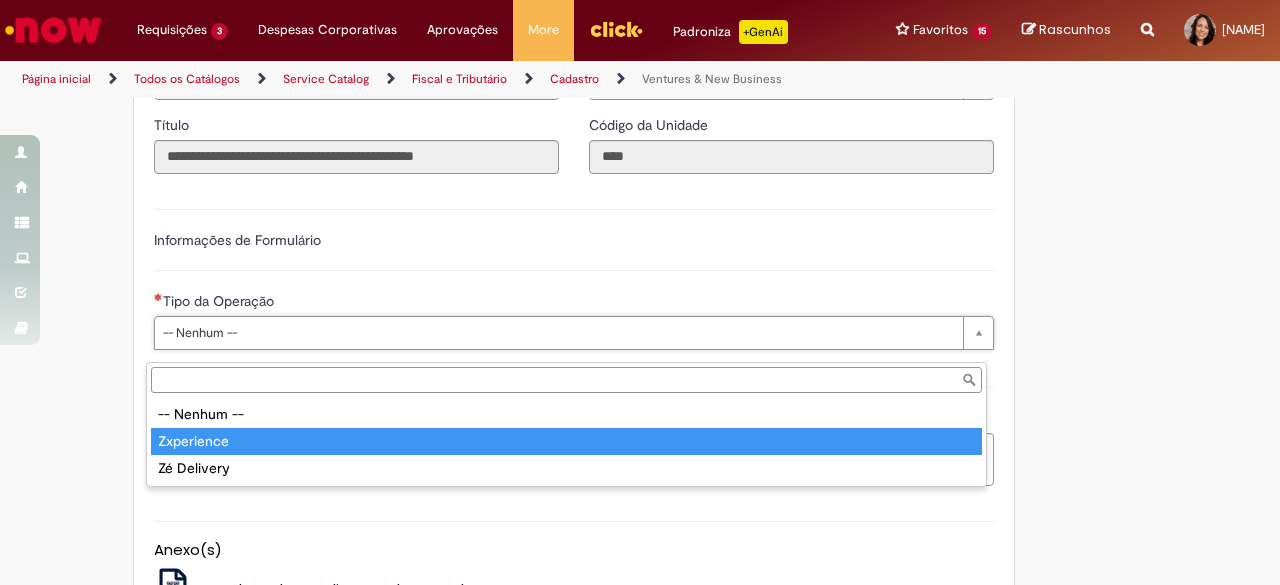 type on "**********" 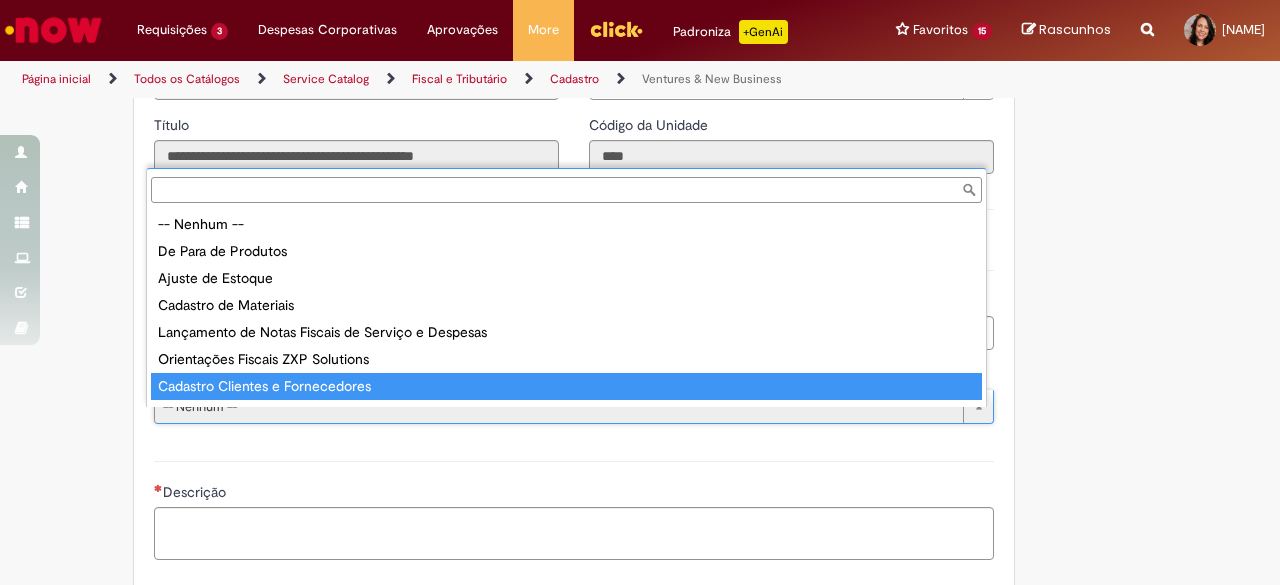type on "**********" 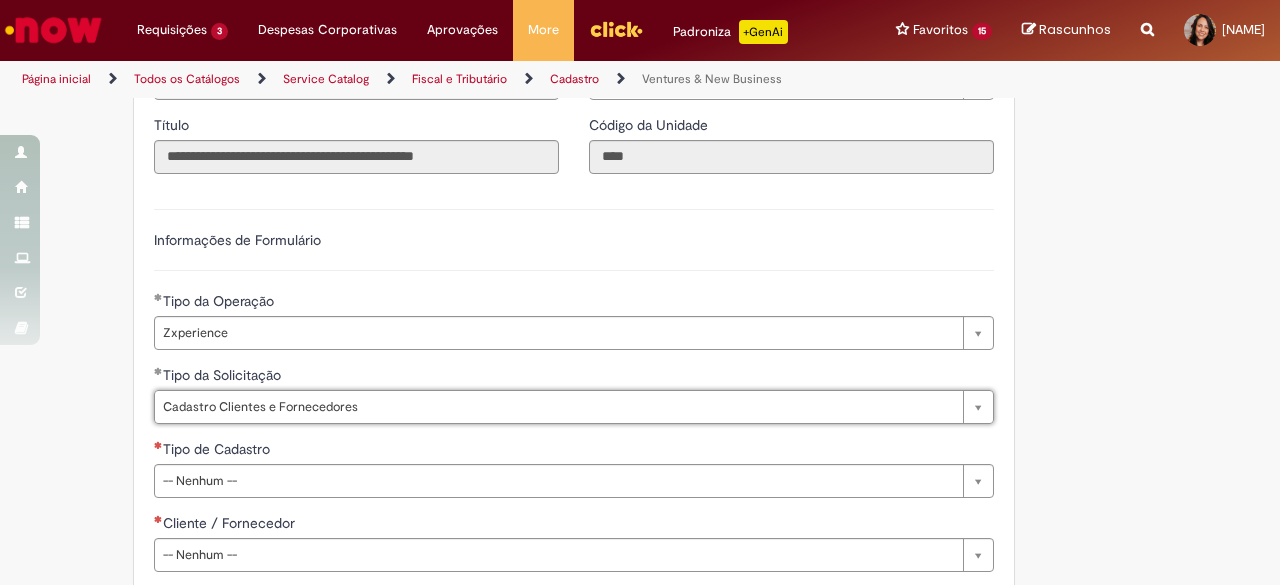 click on "Tipo da Solicitação" at bounding box center (574, 377) 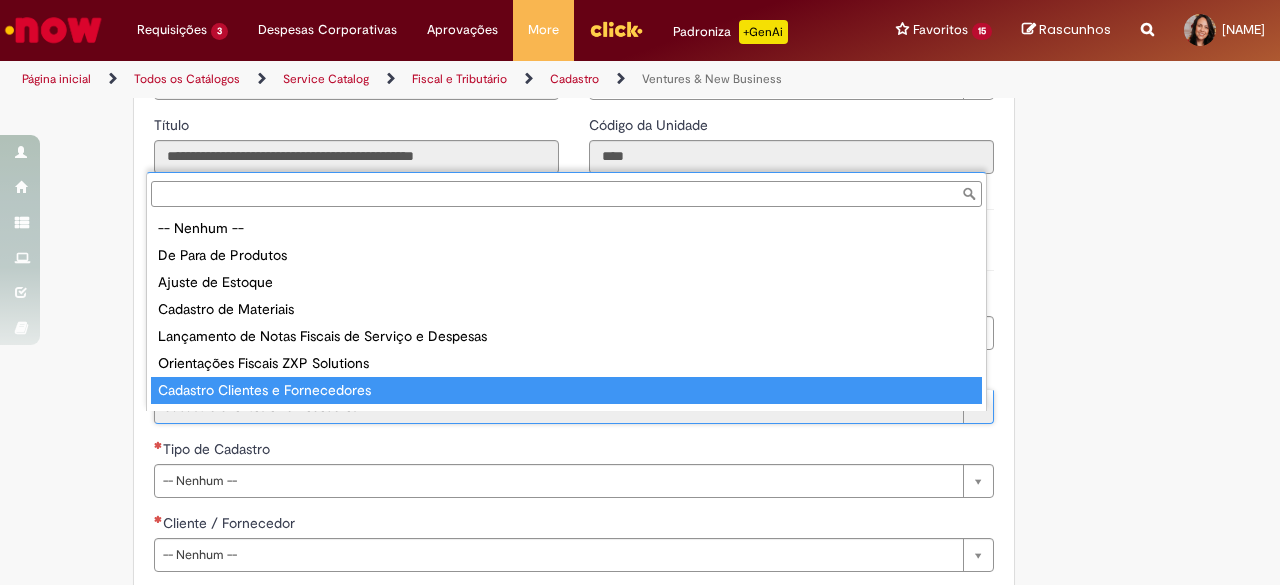 type on "**********" 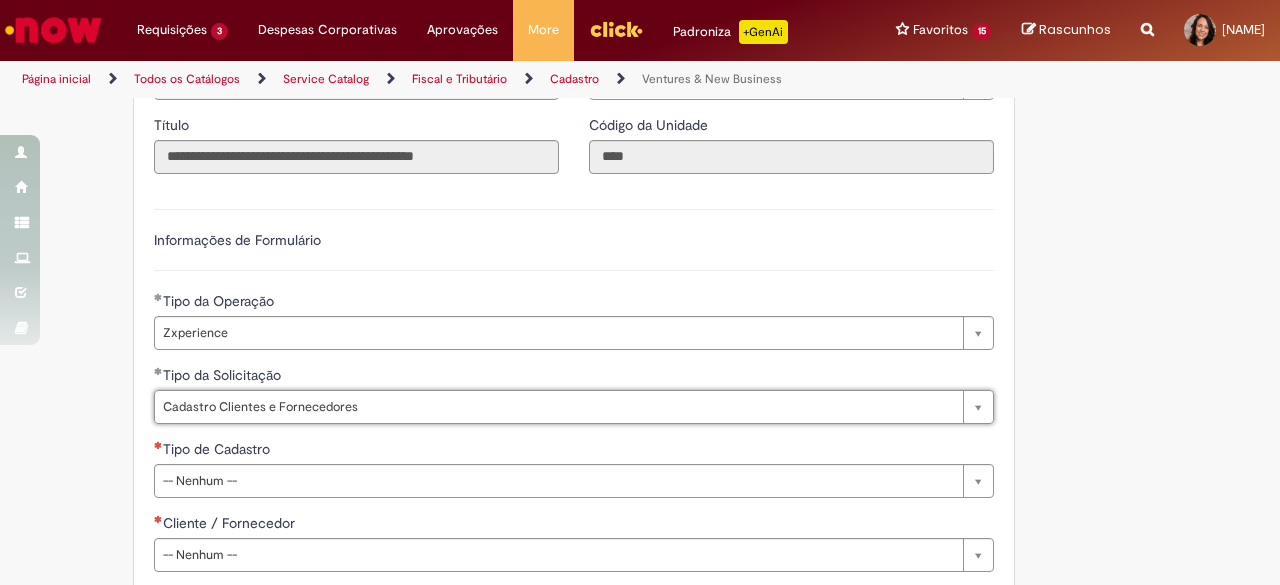 scroll, scrollTop: 0, scrollLeft: 212, axis: horizontal 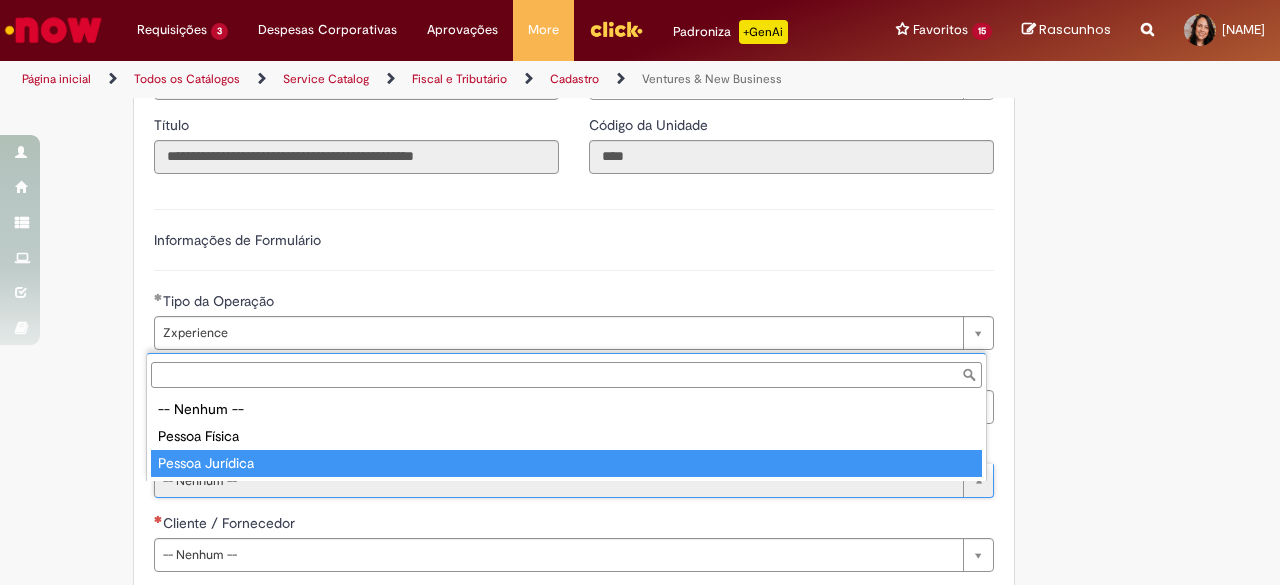 type on "**********" 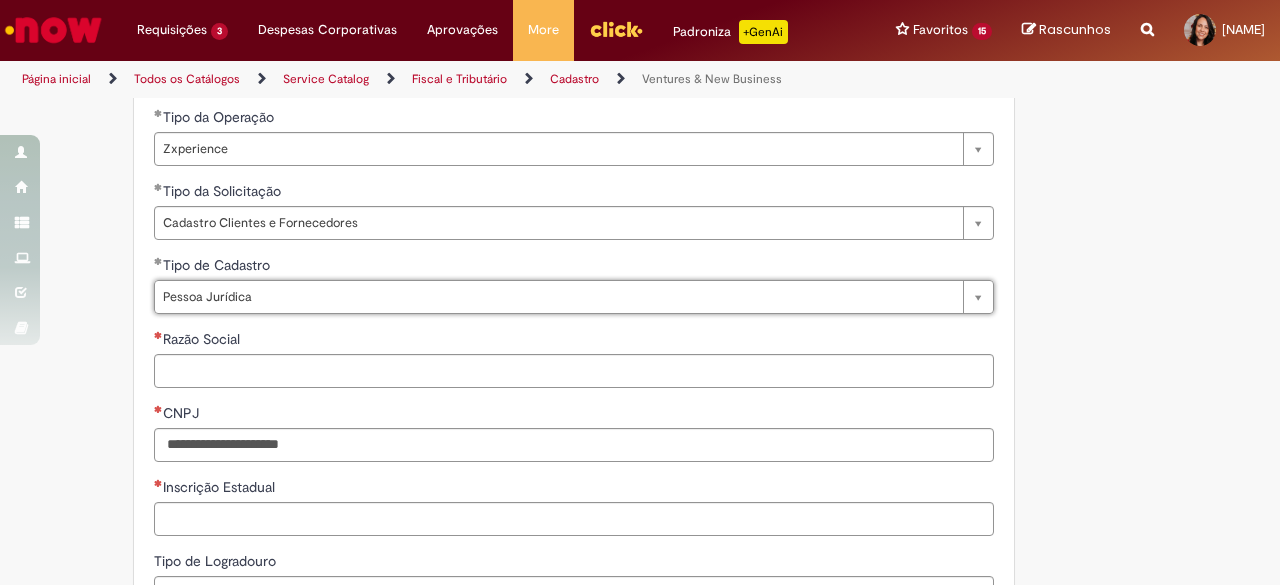 scroll, scrollTop: 700, scrollLeft: 0, axis: vertical 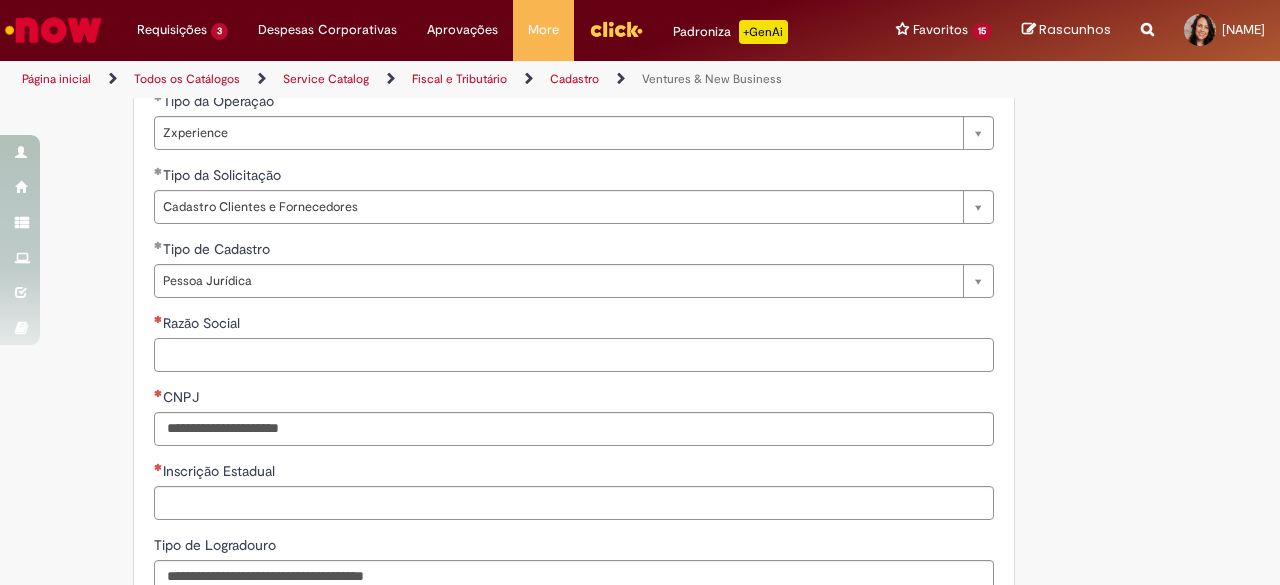 click on "Razão Social" at bounding box center (574, 355) 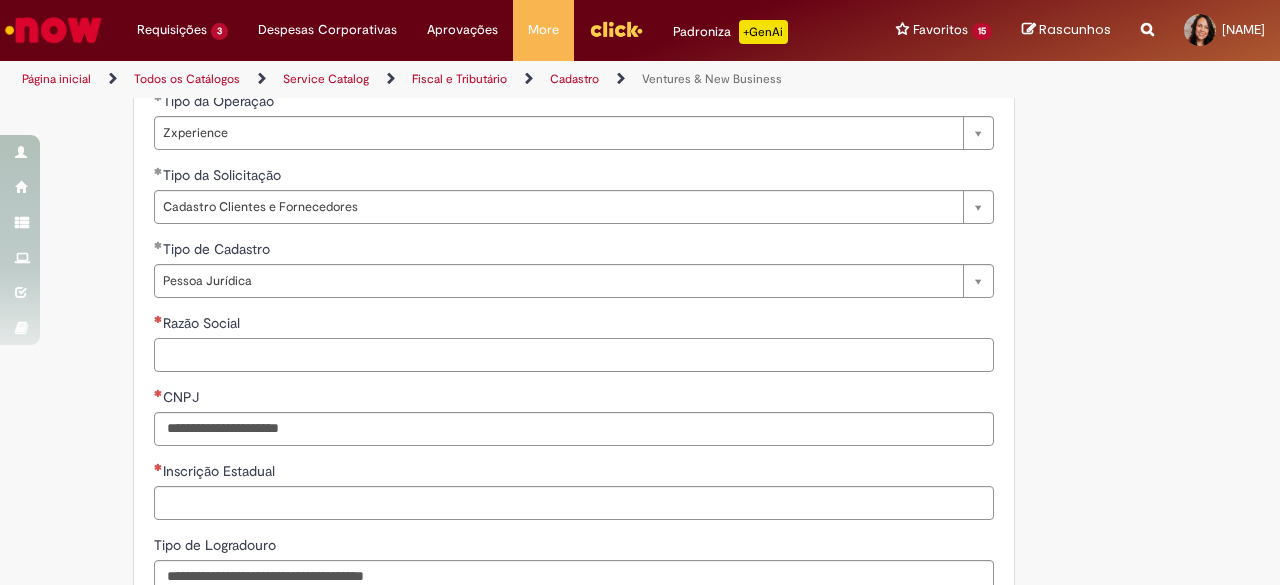 click on "Razão Social" at bounding box center (574, 355) 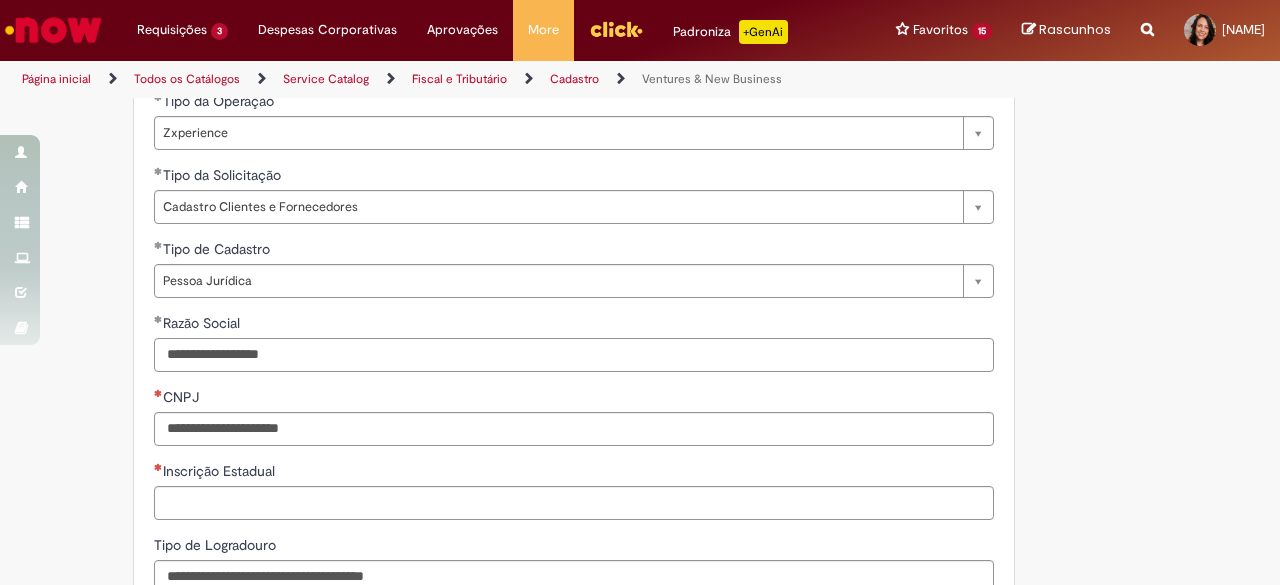 type on "**********" 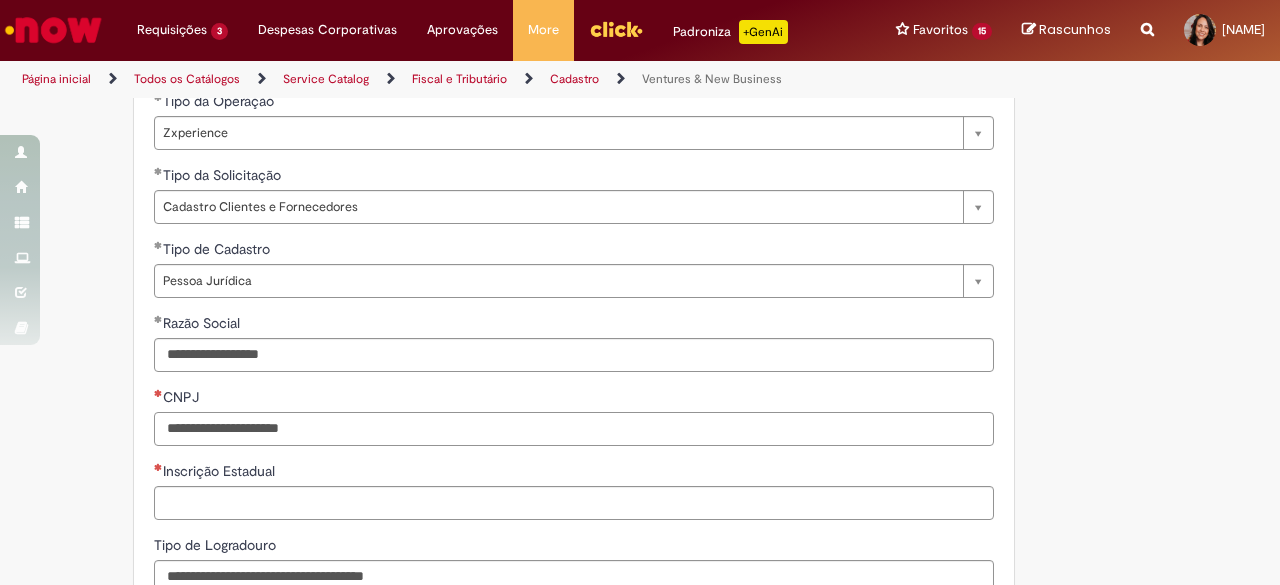 click on "CNPJ" at bounding box center (574, 429) 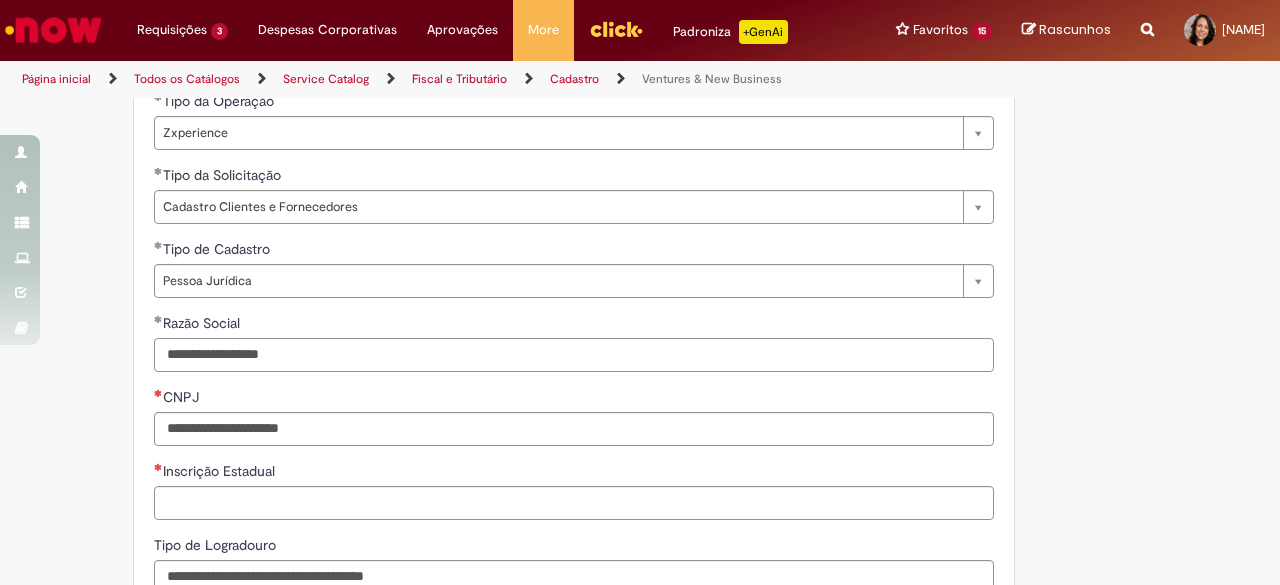 drag, startPoint x: 360, startPoint y: 358, endPoint x: 72, endPoint y: 343, distance: 288.39035 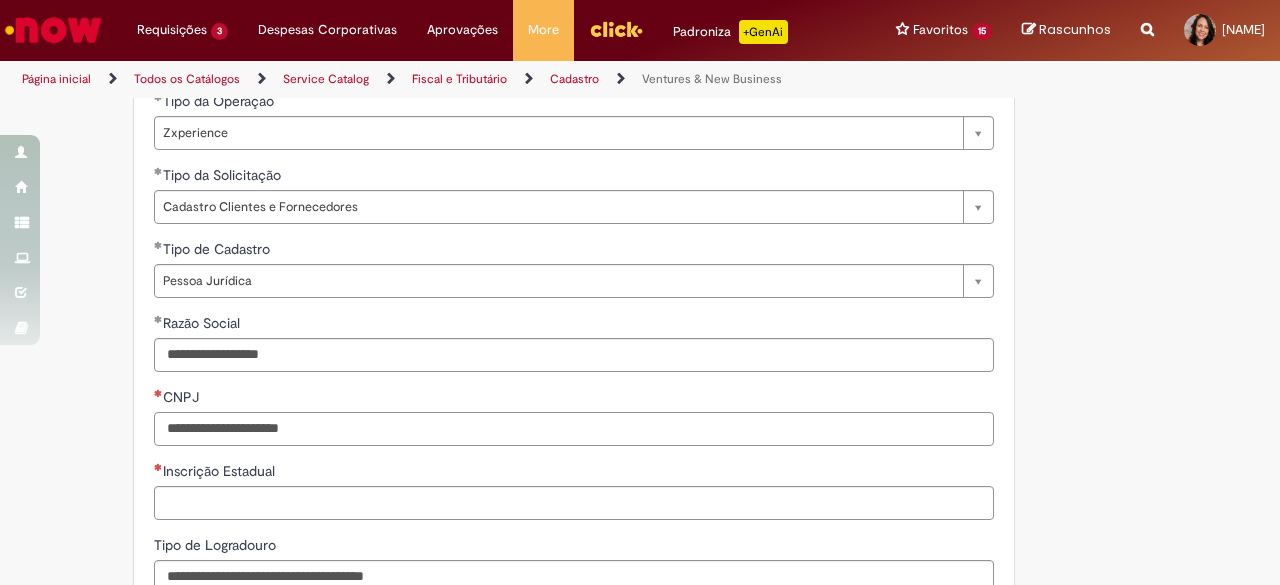 click on "CNPJ" at bounding box center [574, 429] 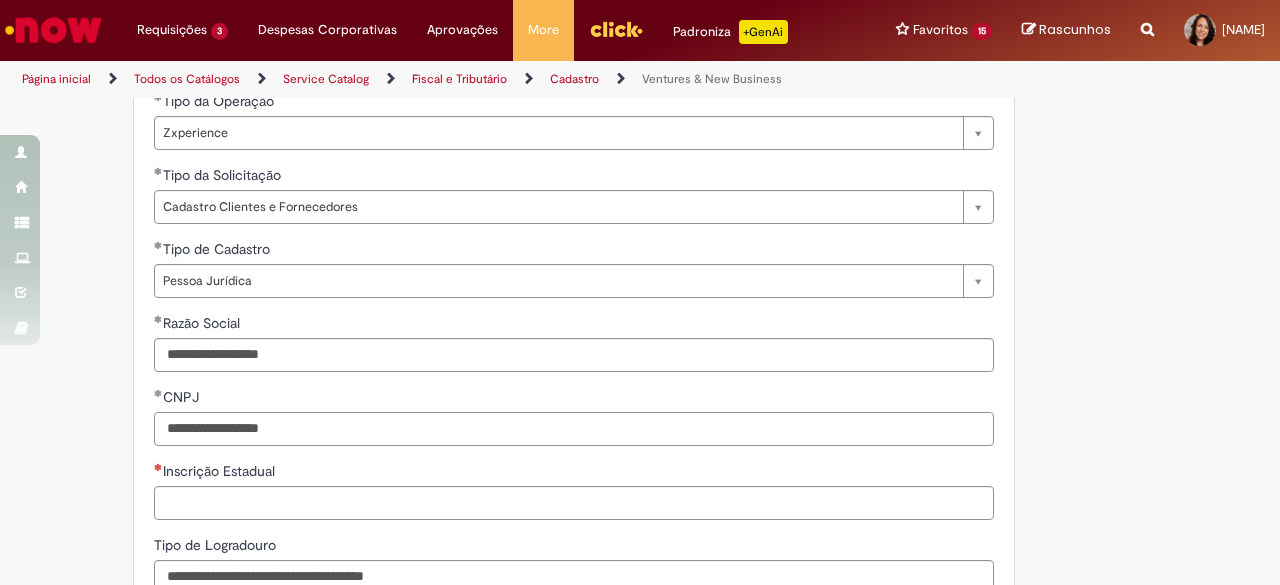 type on "**********" 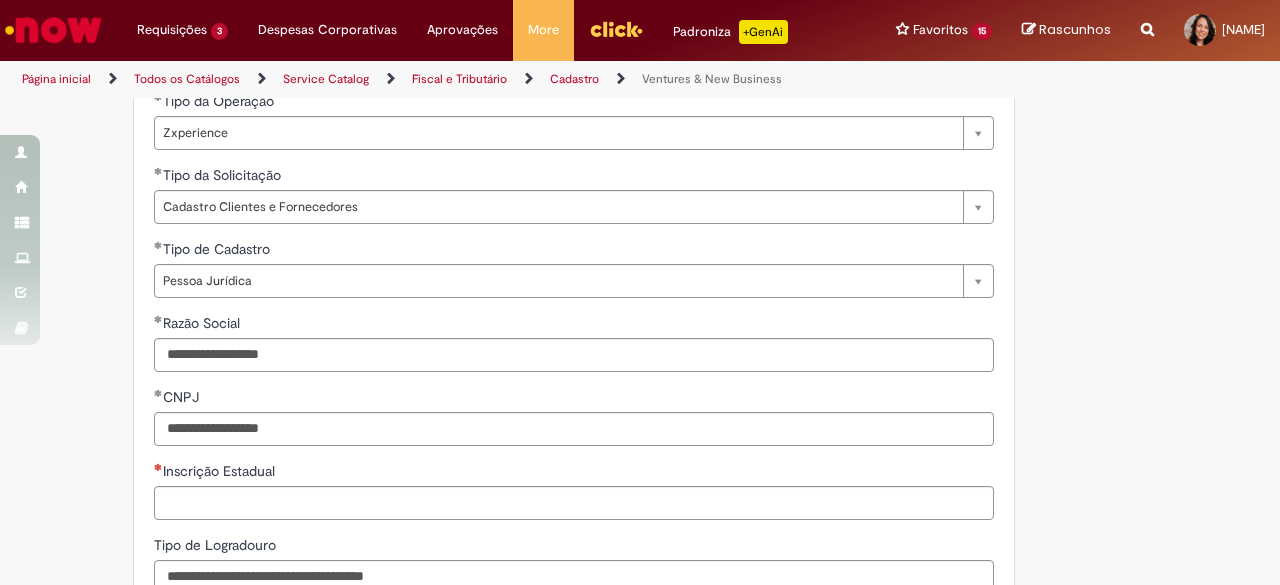 click on "Razão Social" at bounding box center [574, 325] 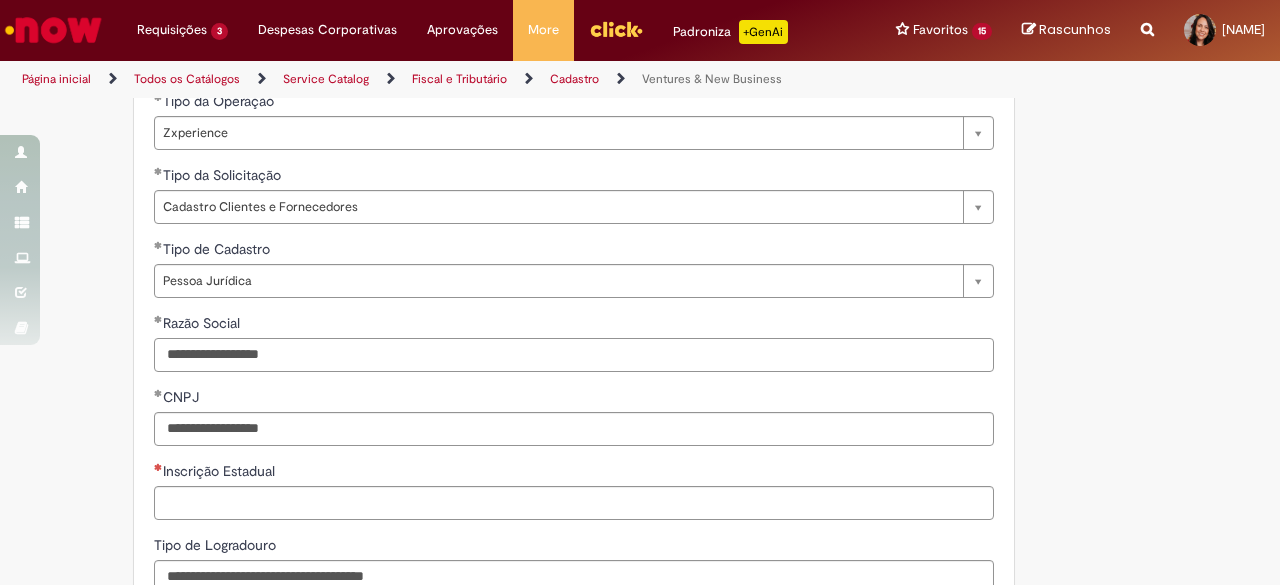 drag, startPoint x: 339, startPoint y: 375, endPoint x: 90, endPoint y: 364, distance: 249.24286 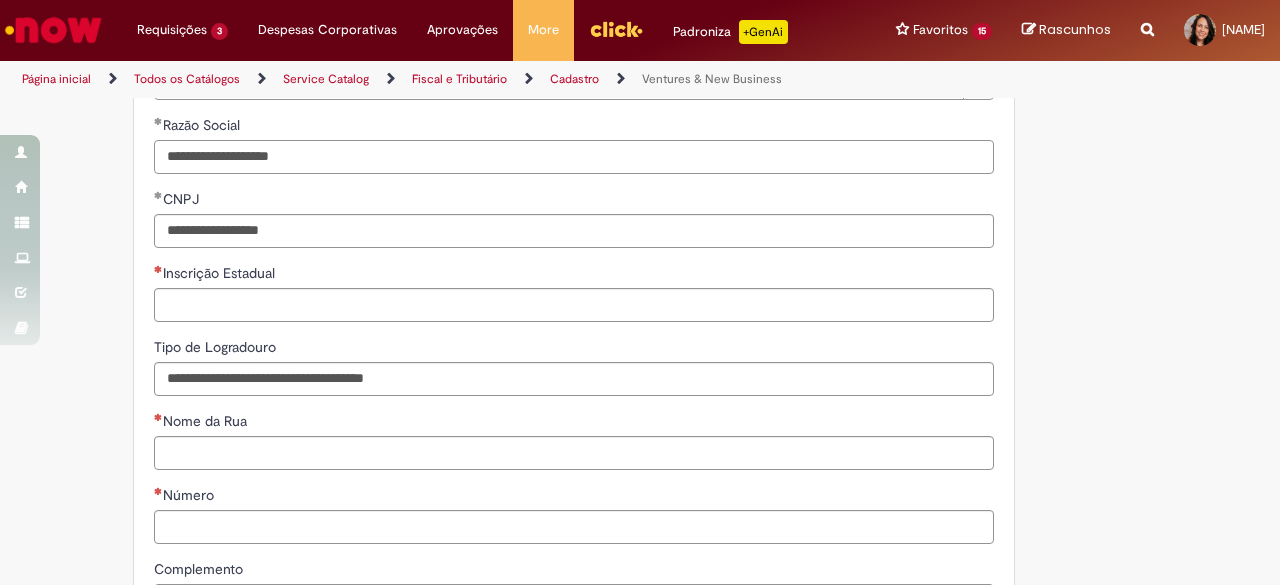 scroll, scrollTop: 900, scrollLeft: 0, axis: vertical 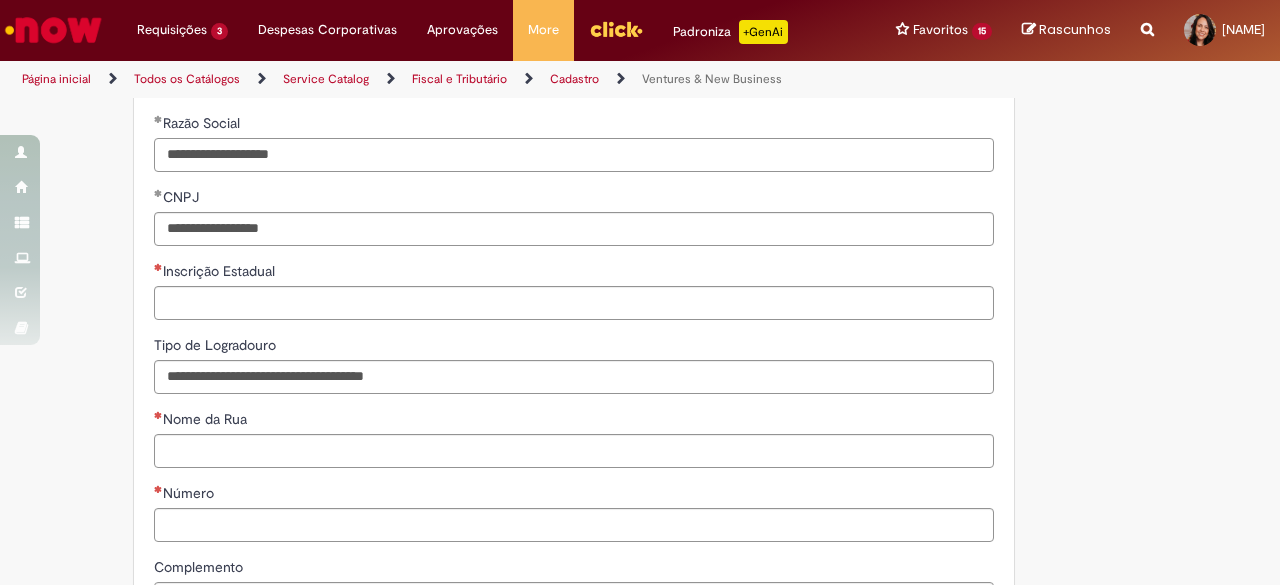 type on "**********" 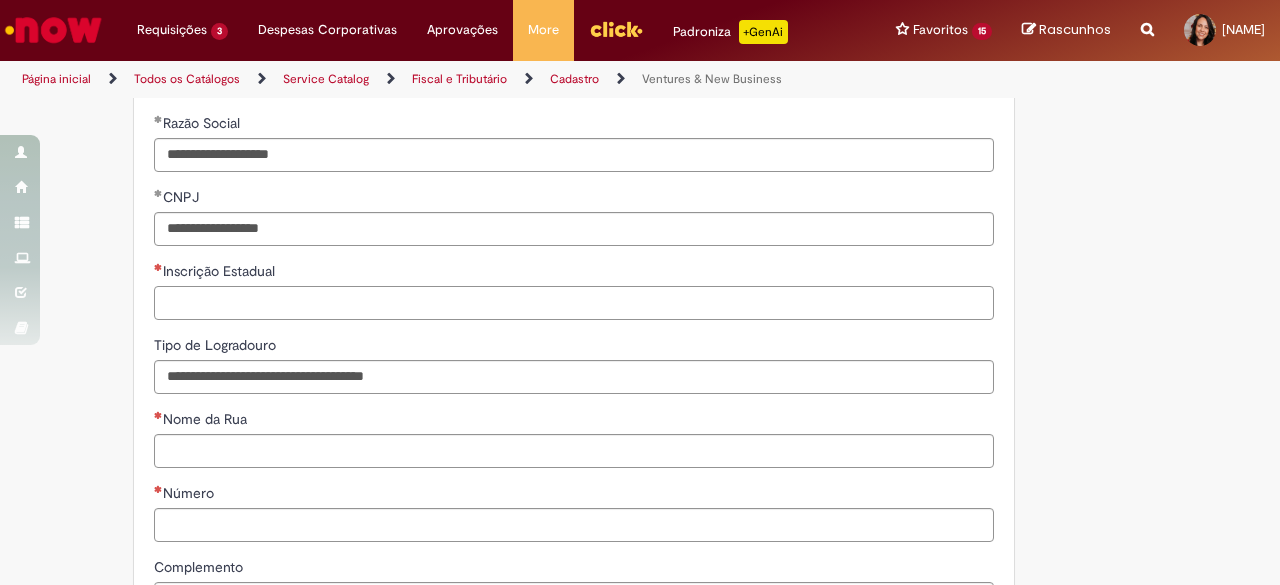 click on "Inscrição Estadual" at bounding box center (574, 303) 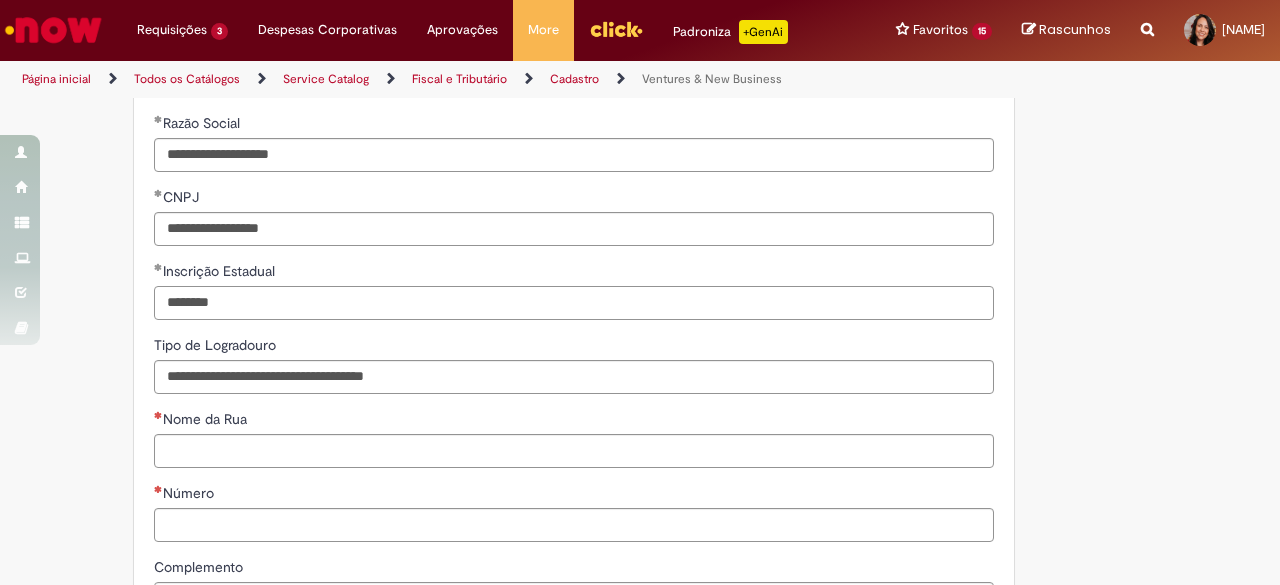 type on "********" 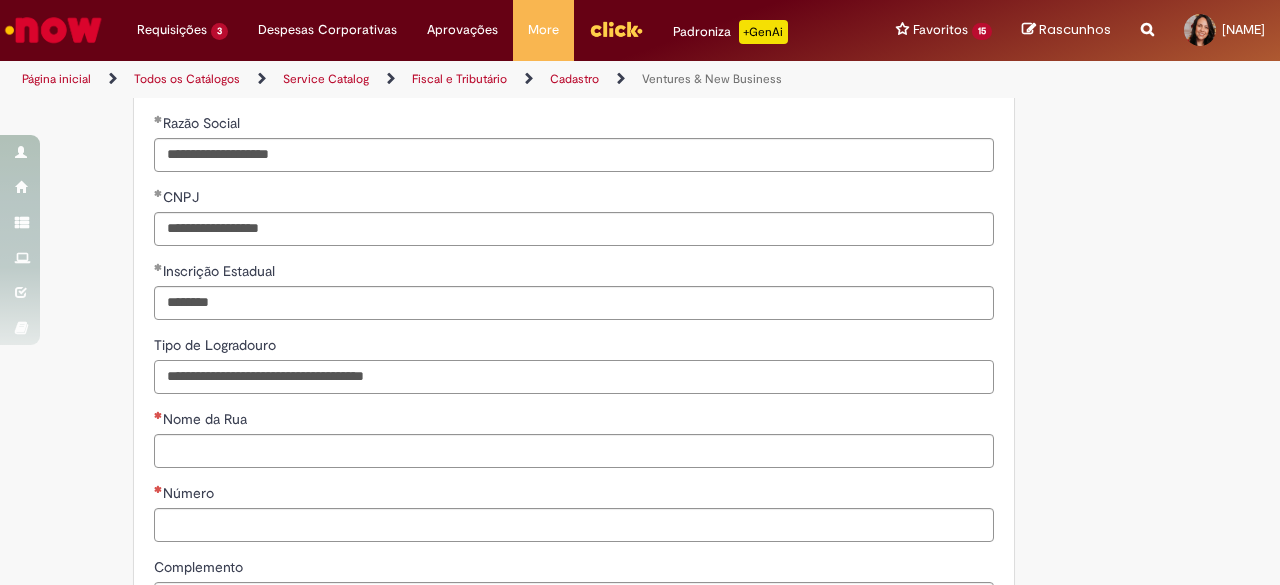 click on "Tipo de Logradouro" at bounding box center [574, 377] 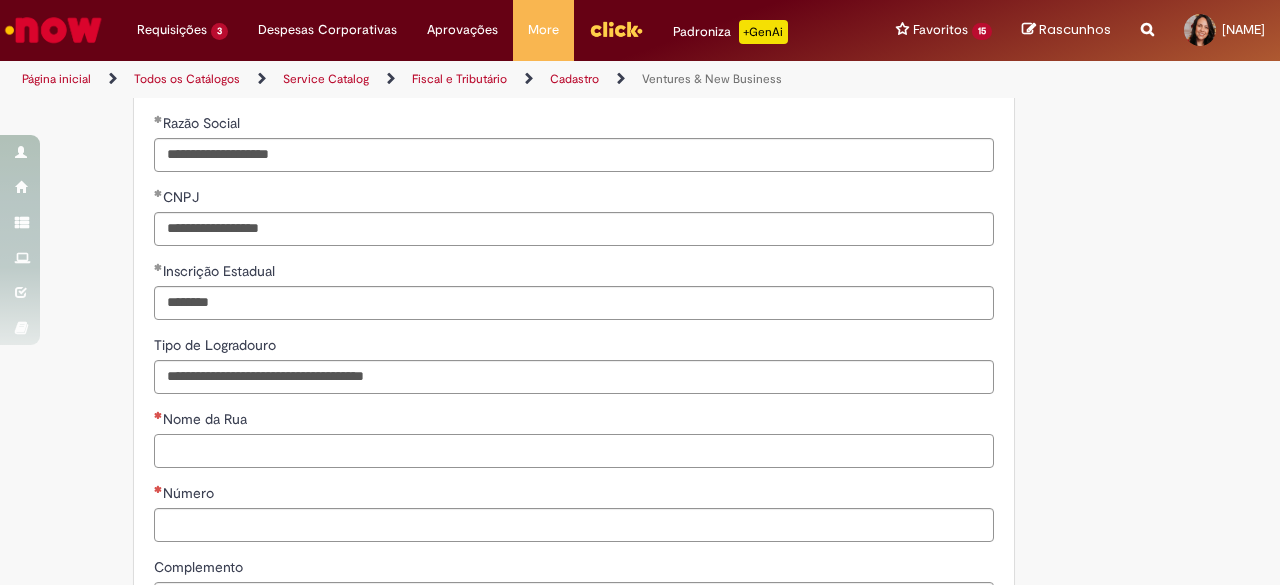 click on "Nome da Rua" at bounding box center (574, 451) 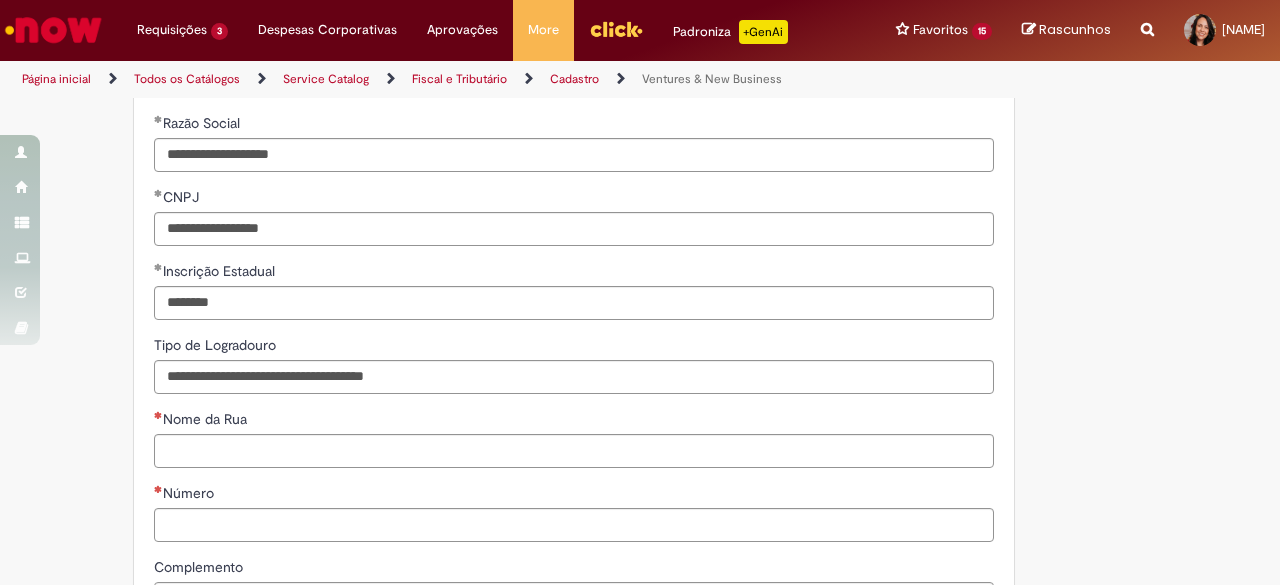 drag, startPoint x: 0, startPoint y: 462, endPoint x: 39, endPoint y: 449, distance: 41.109608 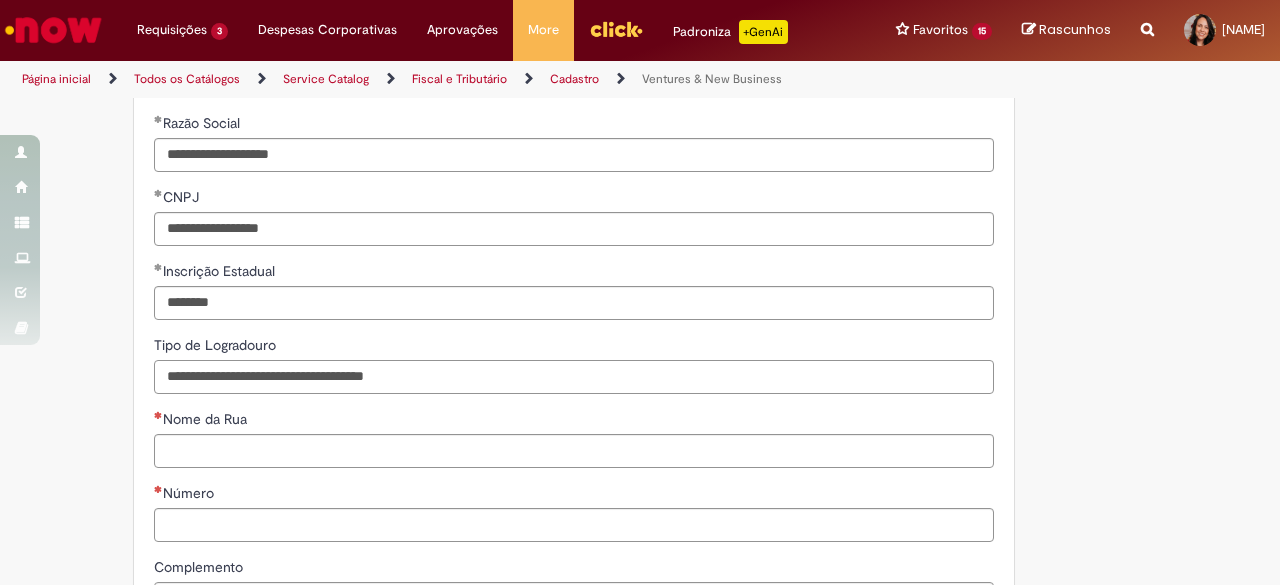 click on "Tipo de Logradouro" at bounding box center (574, 377) 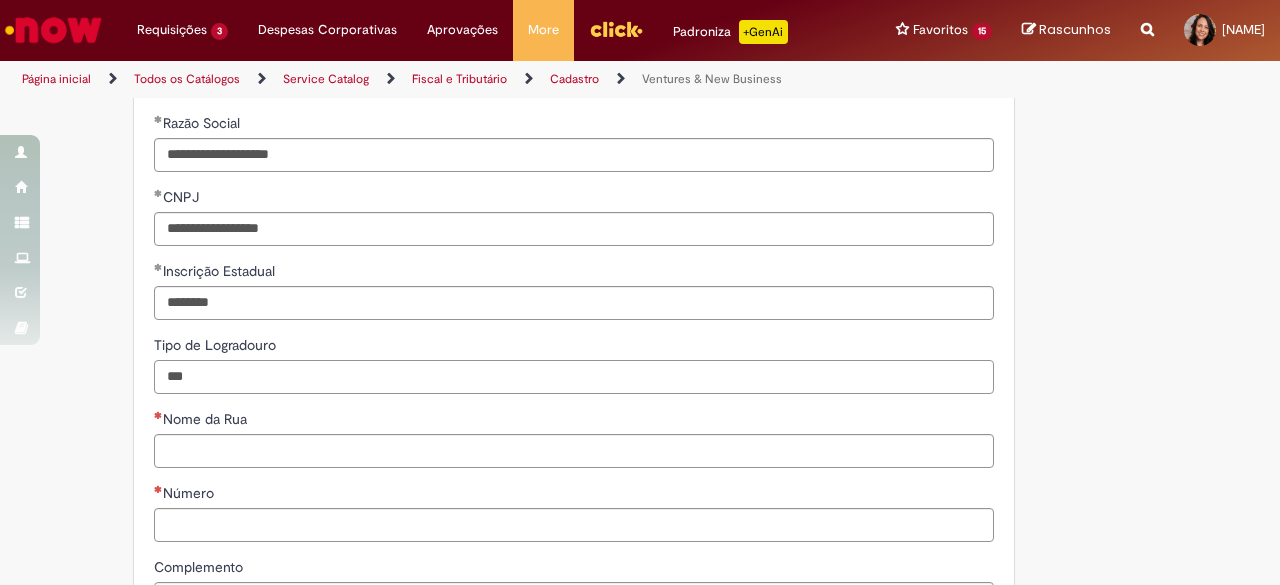 type on "***" 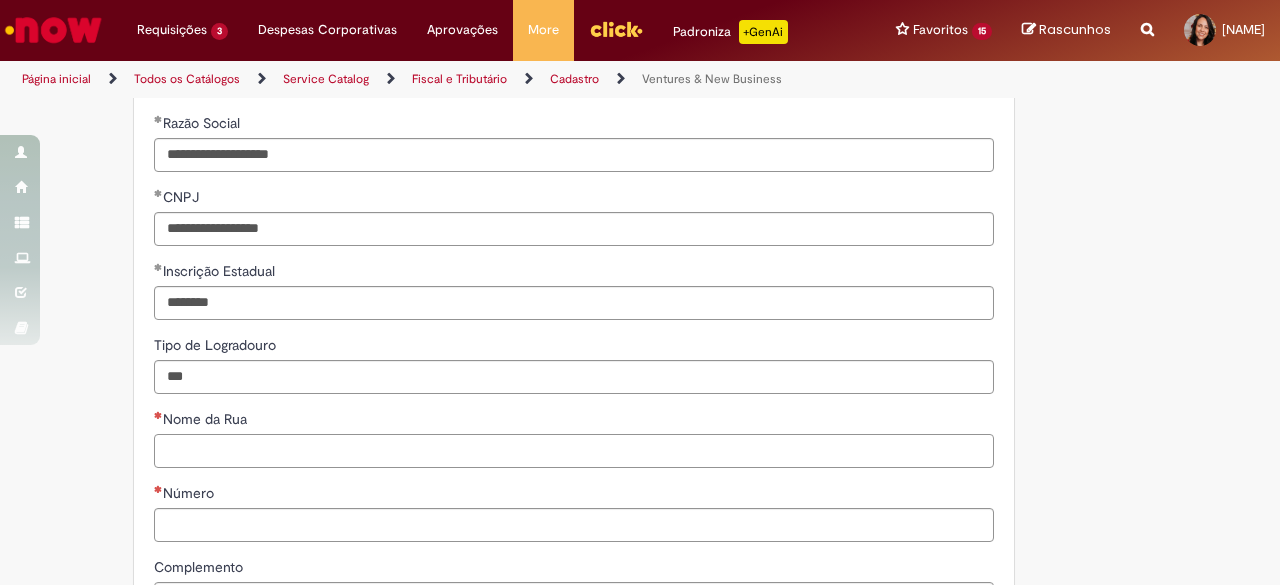 click on "Nome da Rua" at bounding box center (574, 451) 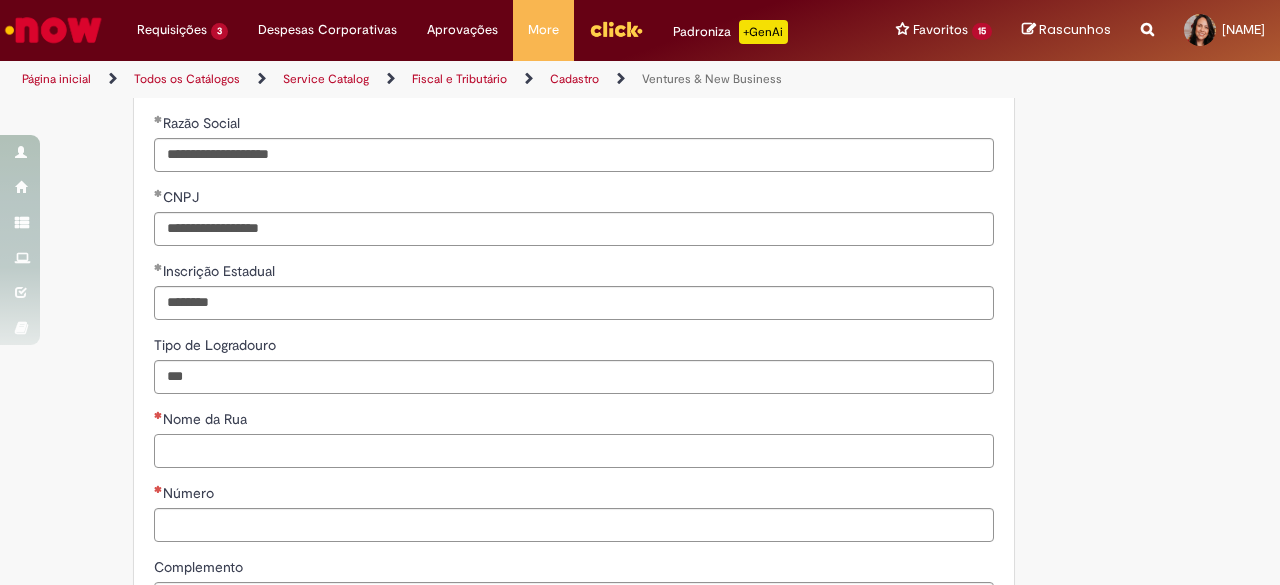 type on "*" 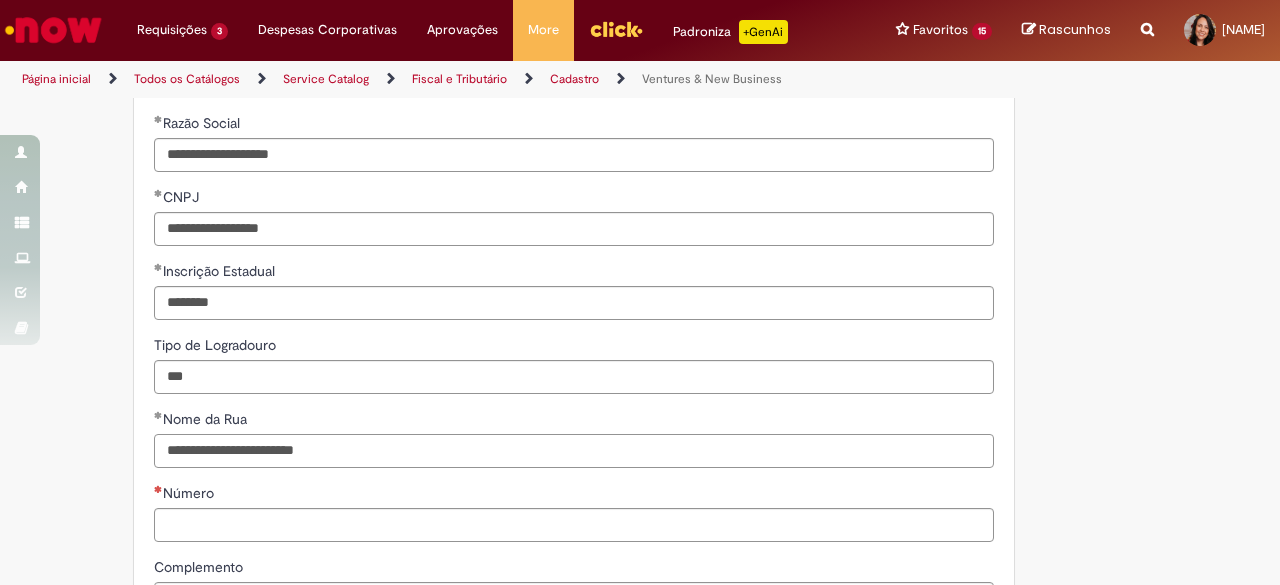 type on "**********" 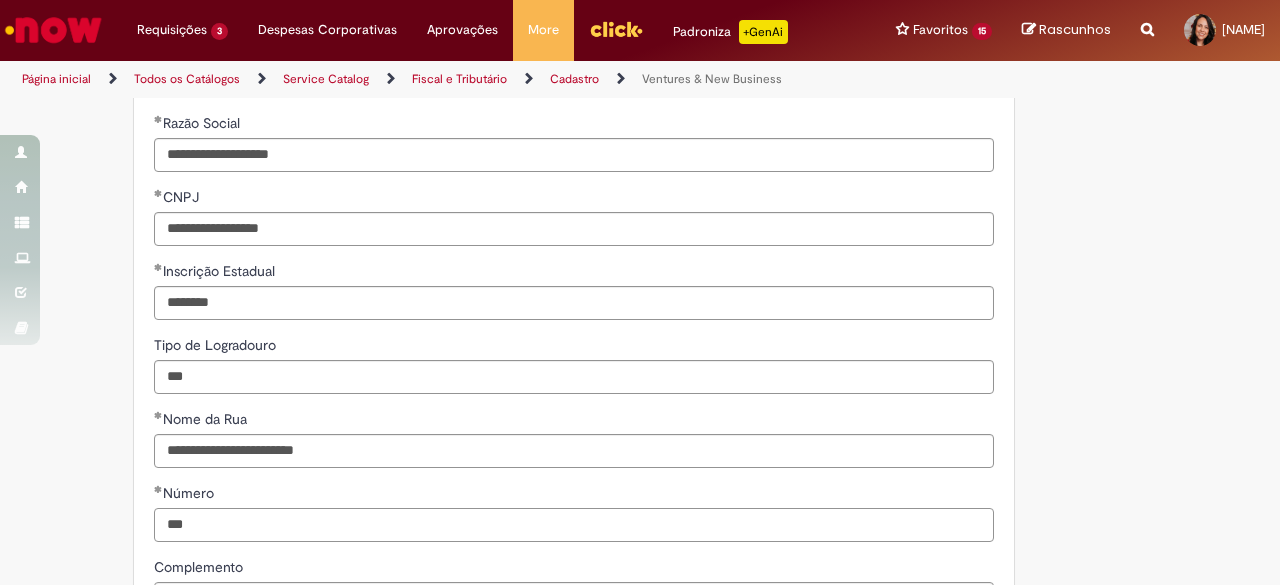 type on "***" 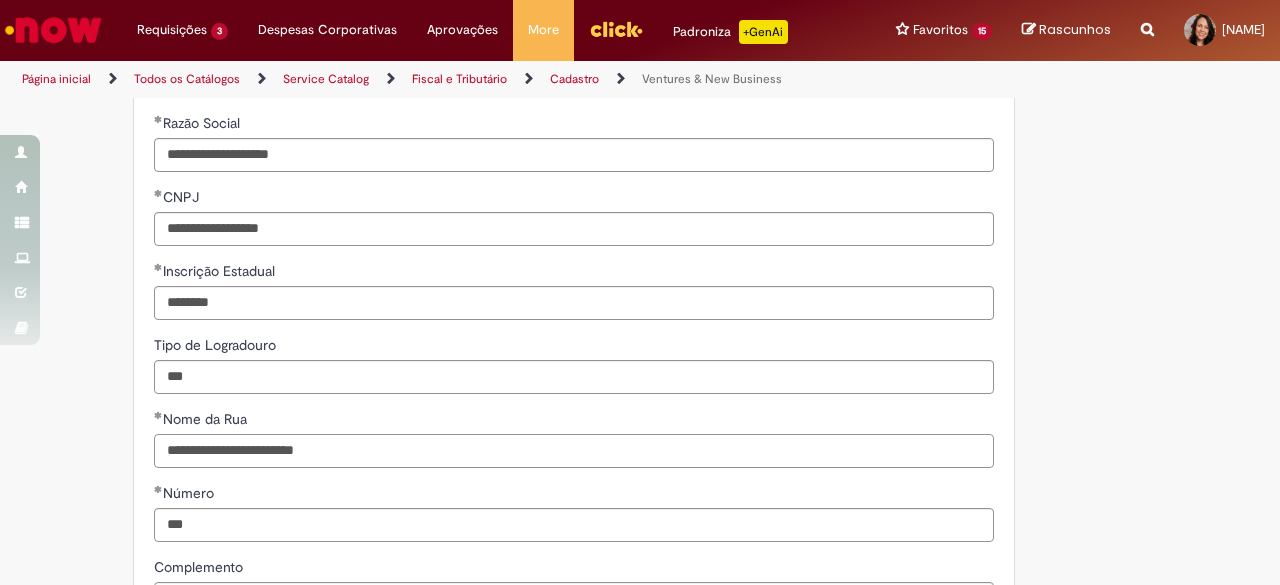 click on "**********" at bounding box center [574, 451] 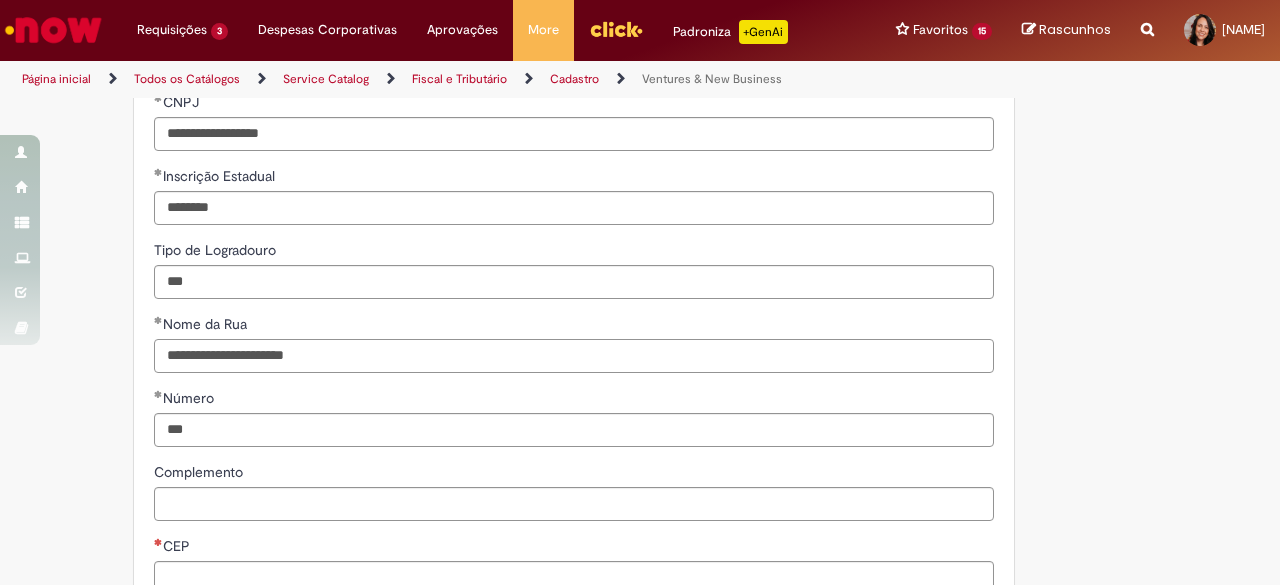 scroll, scrollTop: 1100, scrollLeft: 0, axis: vertical 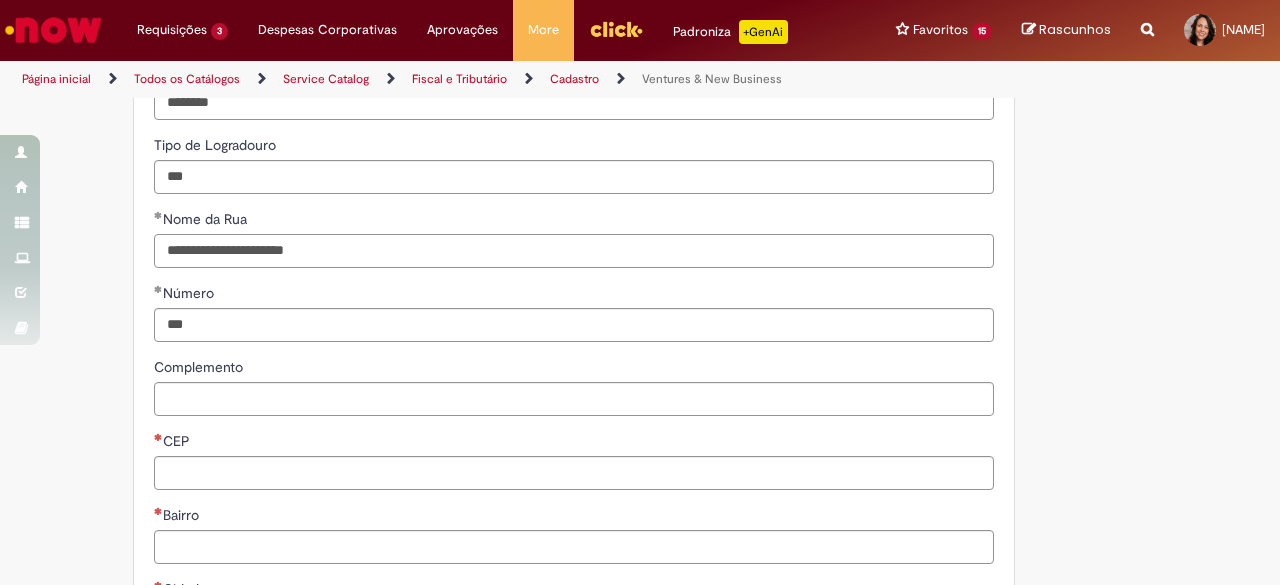 type on "**********" 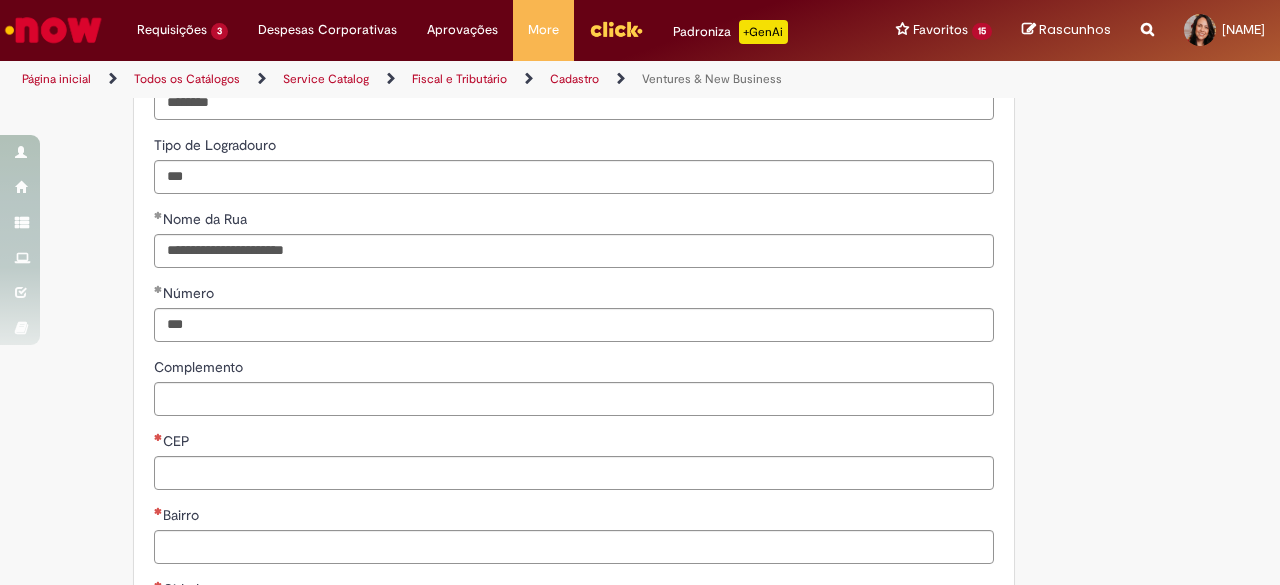 click on "Complemento" at bounding box center (574, 369) 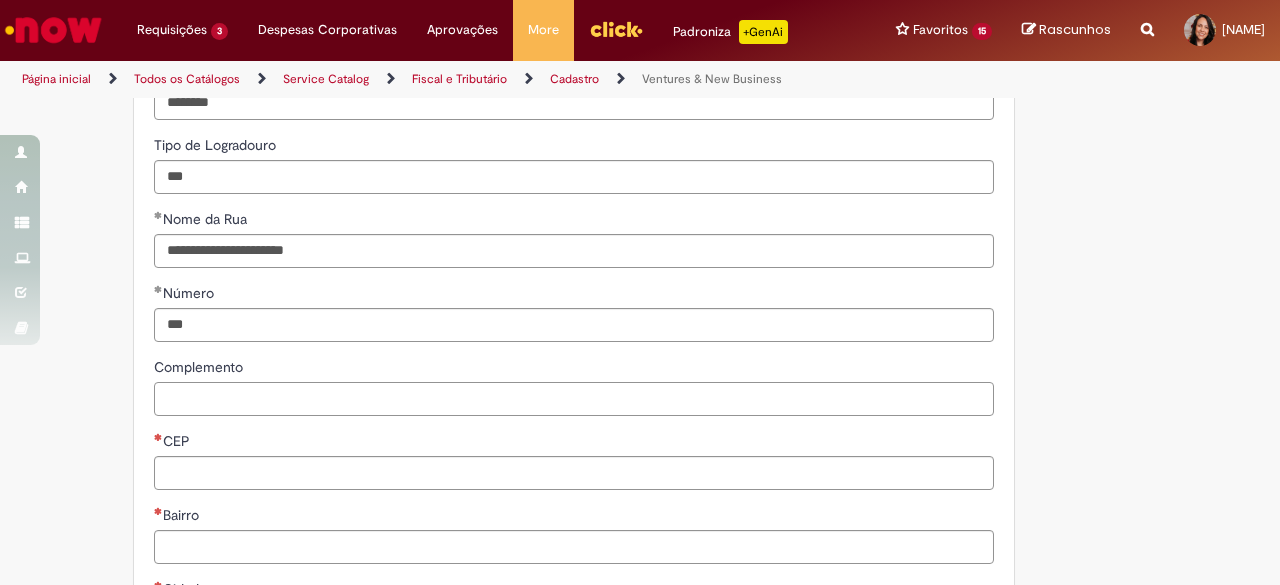 click on "Complemento" at bounding box center [574, 399] 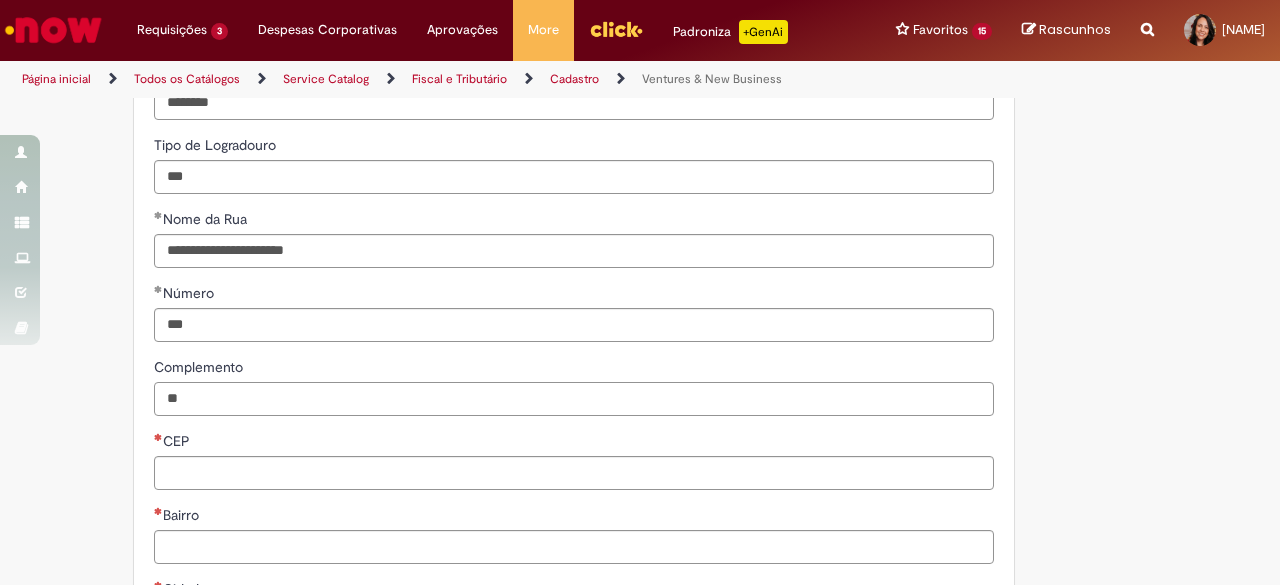 type on "*" 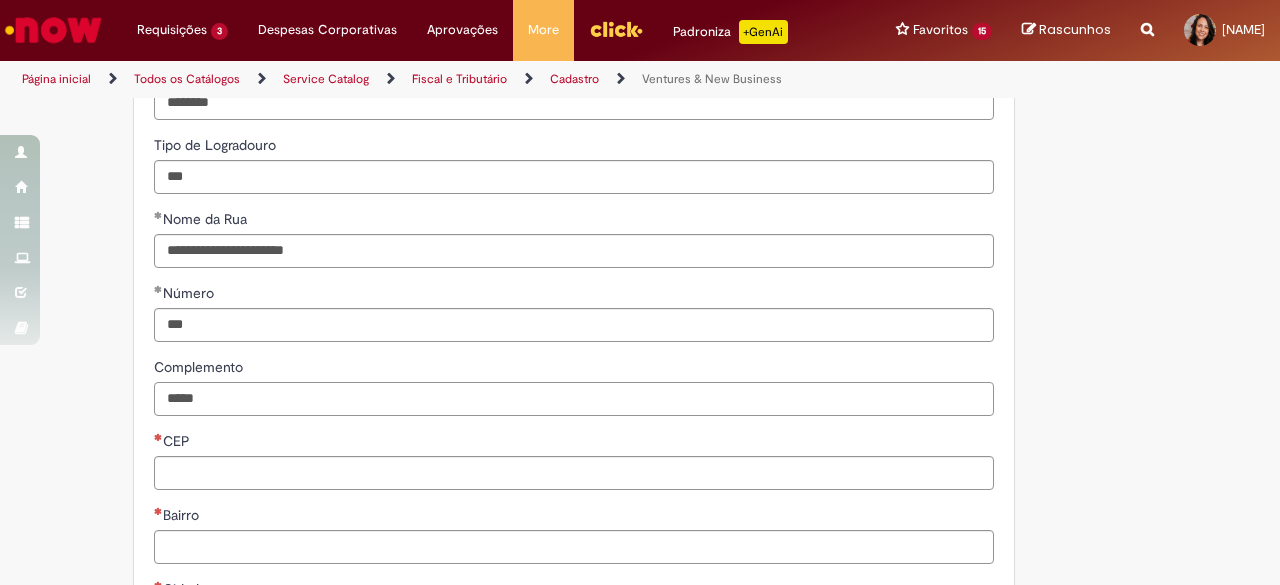 type on "*****" 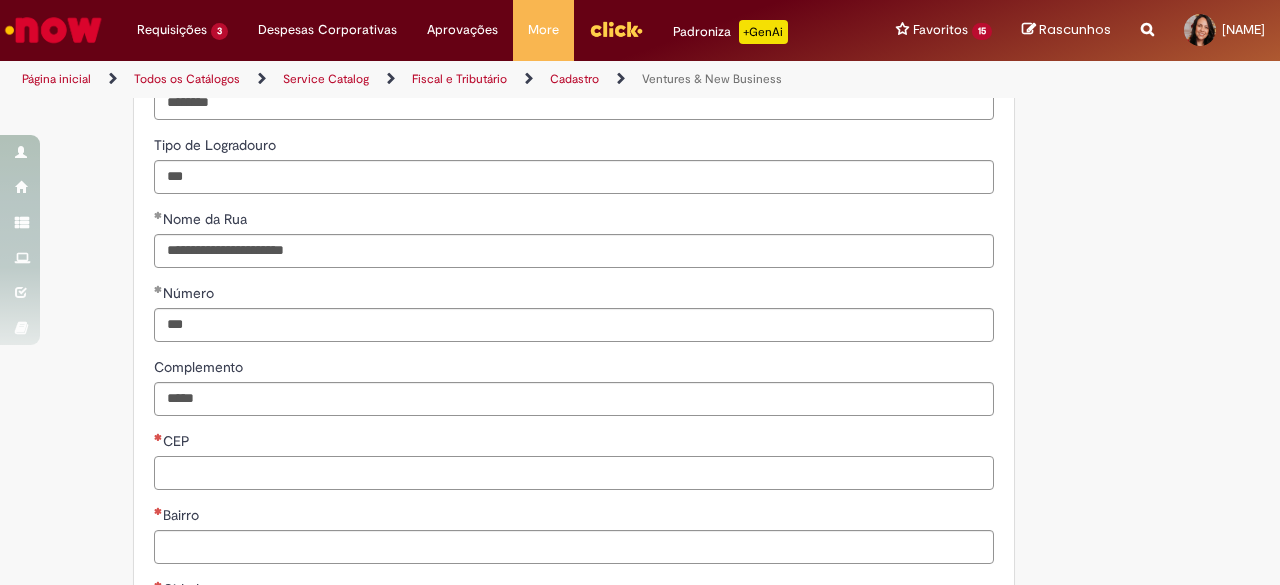 click on "CEP" at bounding box center (574, 473) 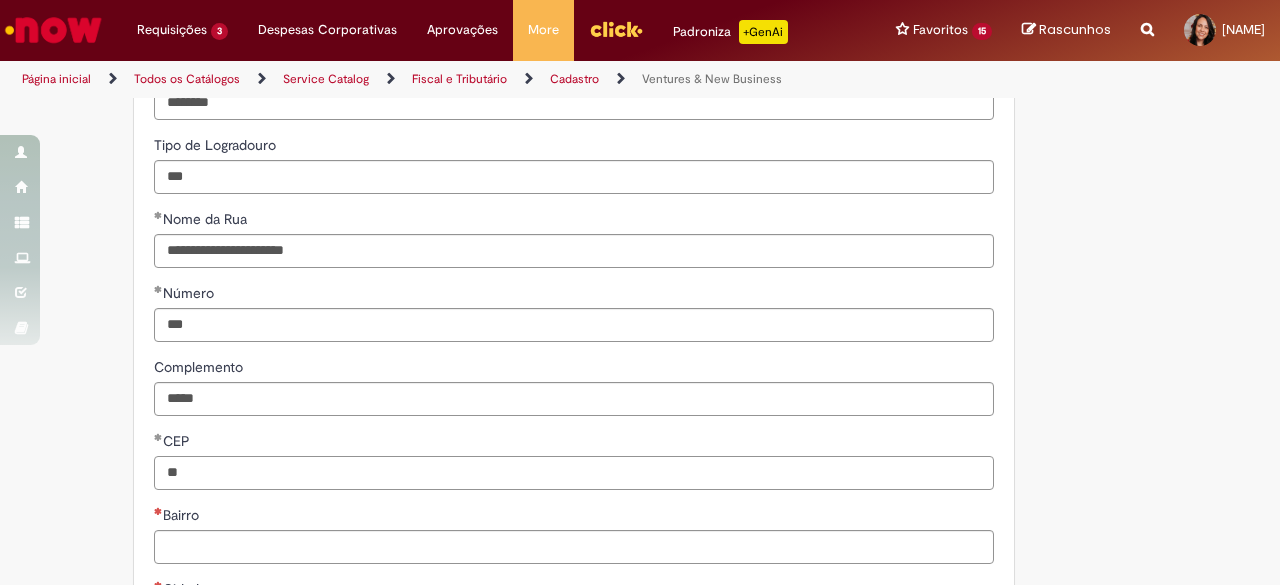 type on "*" 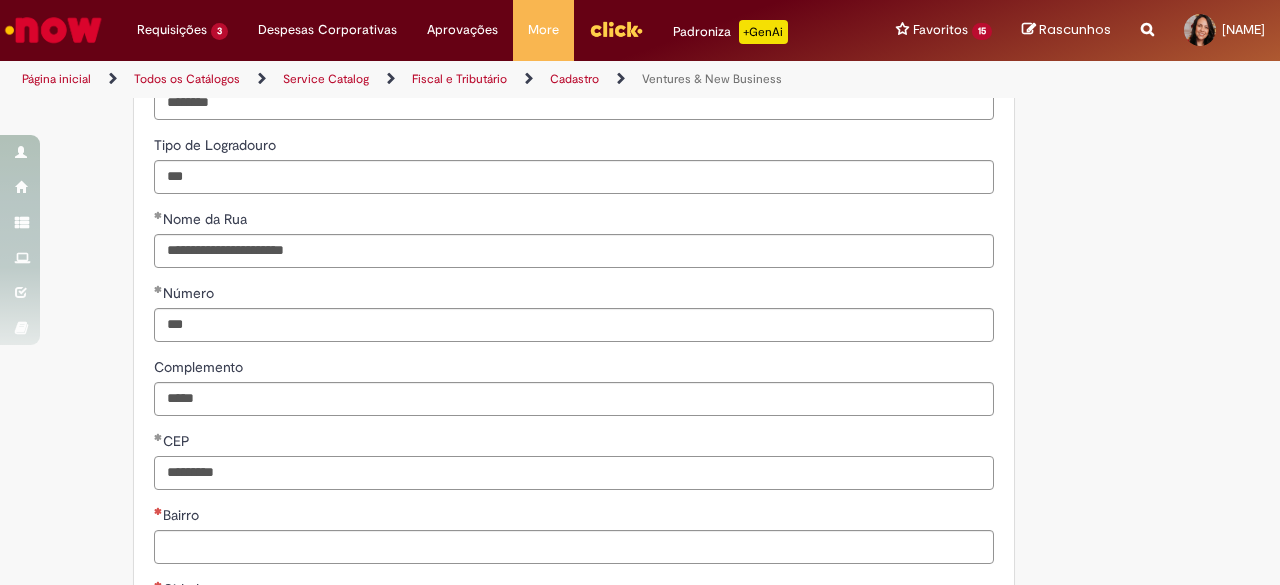 click on "*********" at bounding box center (574, 473) 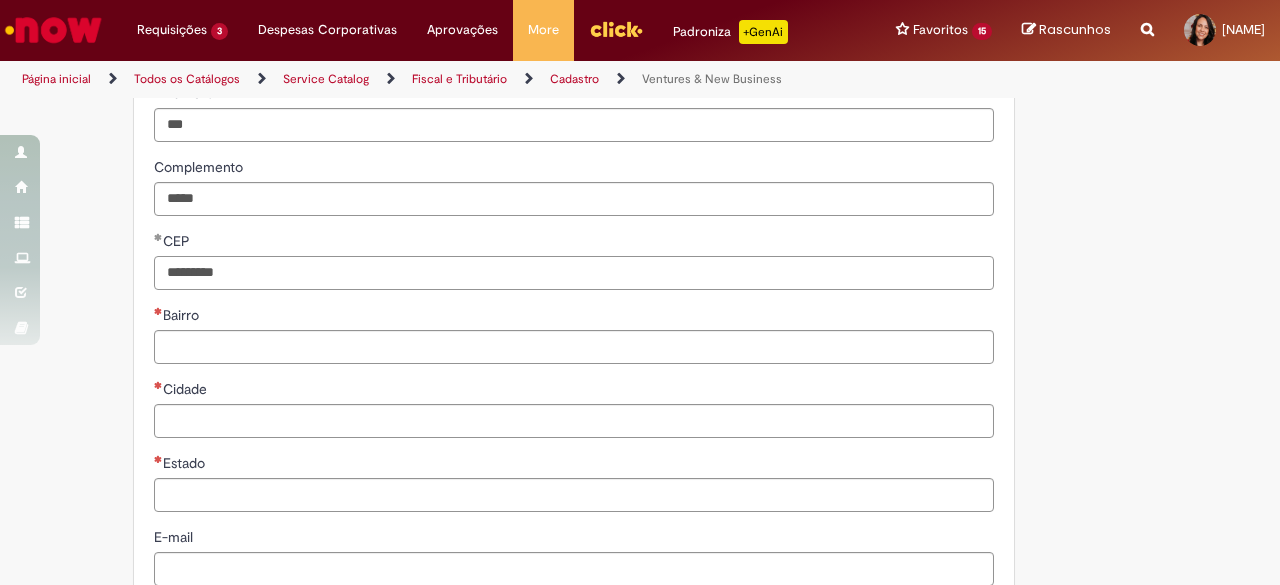 type on "*********" 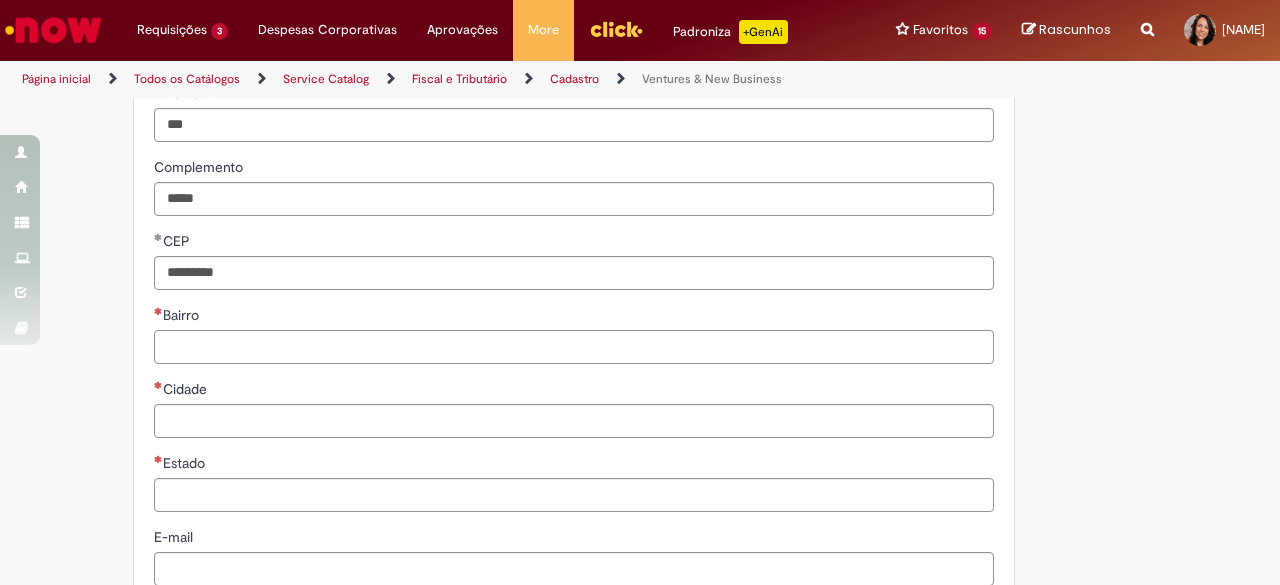 click on "Bairro" at bounding box center [574, 347] 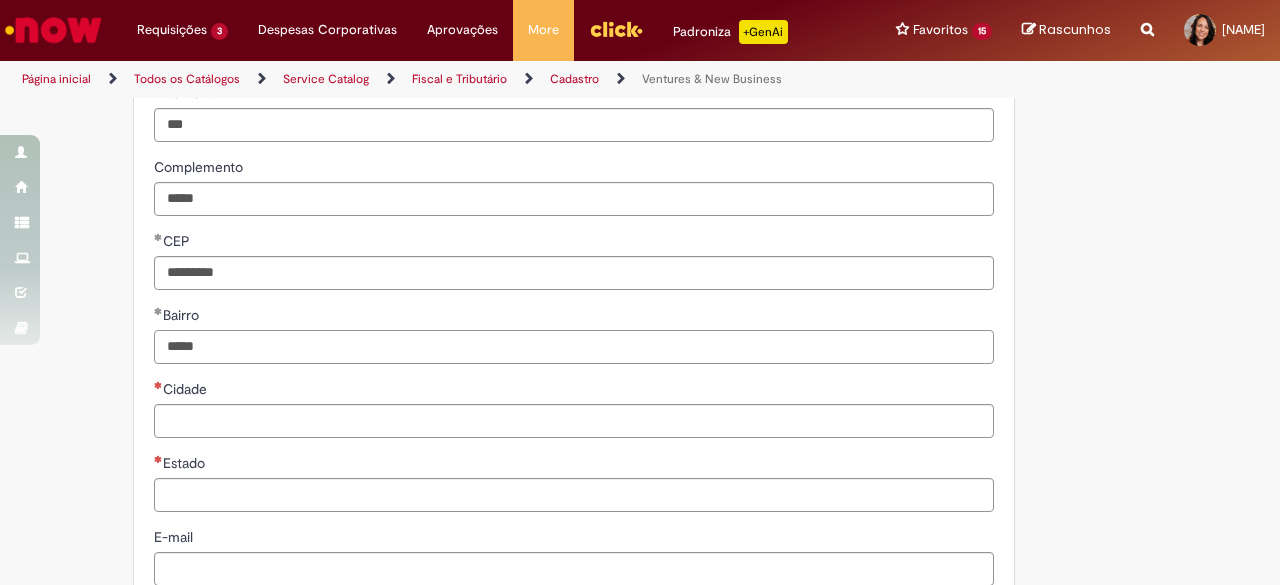 type on "*****" 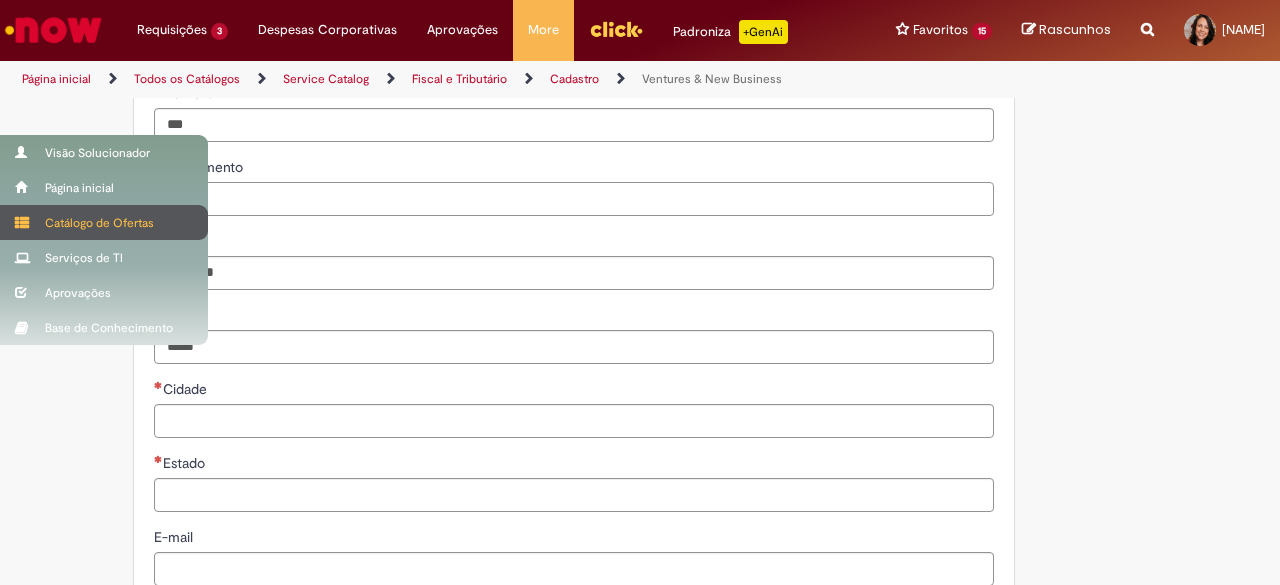 drag, startPoint x: 247, startPoint y: 210, endPoint x: 28, endPoint y: 210, distance: 219 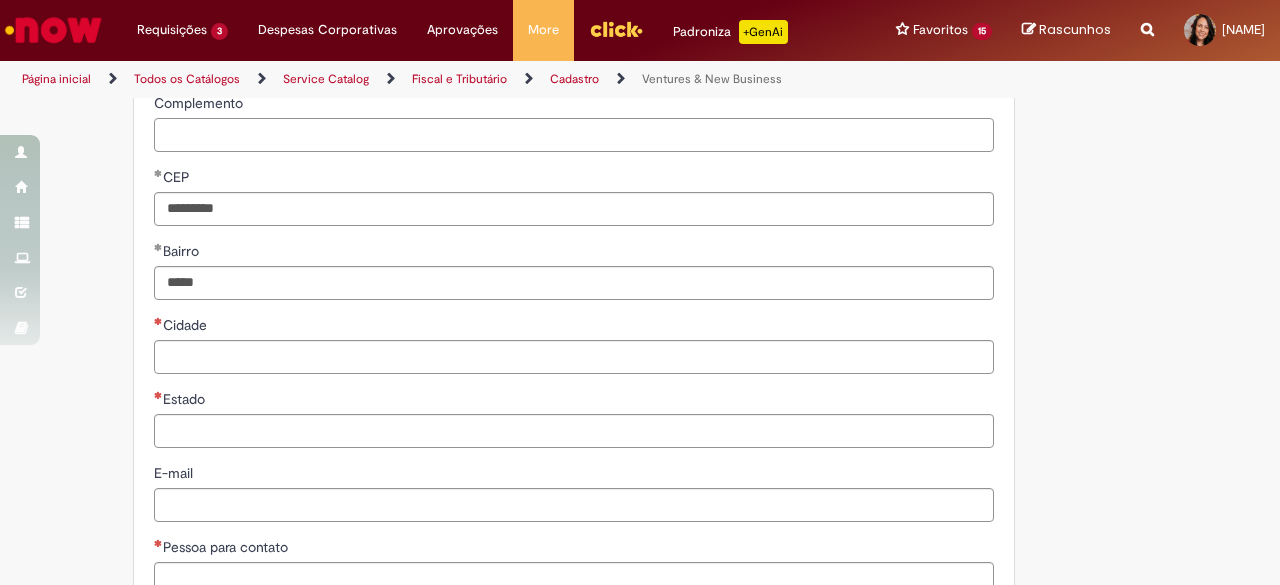 scroll, scrollTop: 1500, scrollLeft: 0, axis: vertical 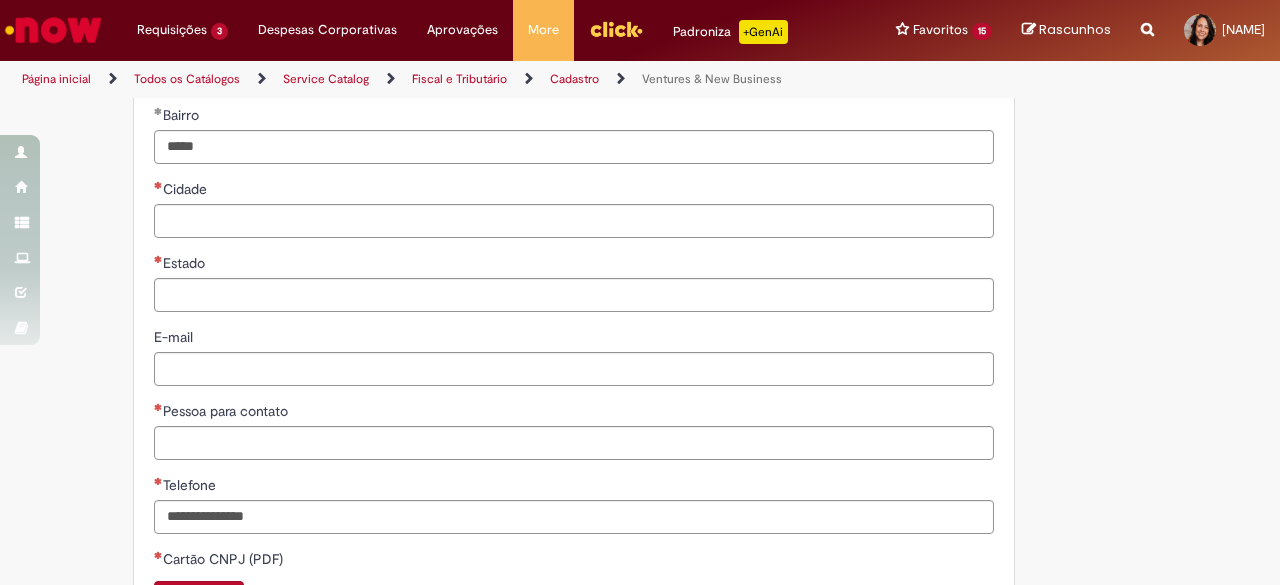 type 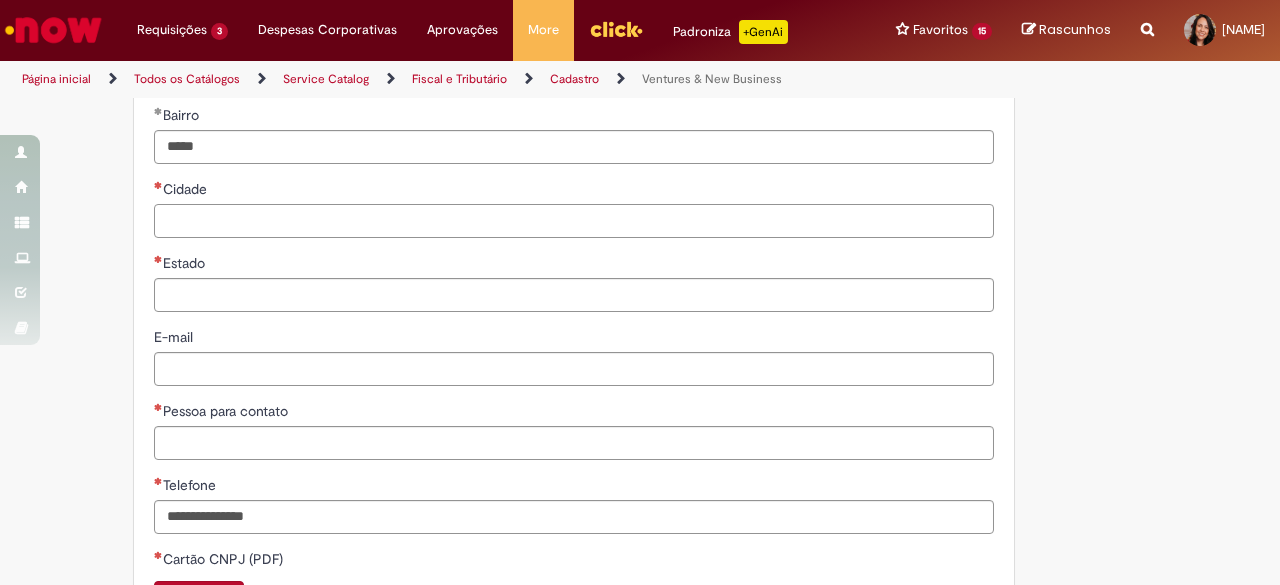 click on "Cidade" at bounding box center [574, 221] 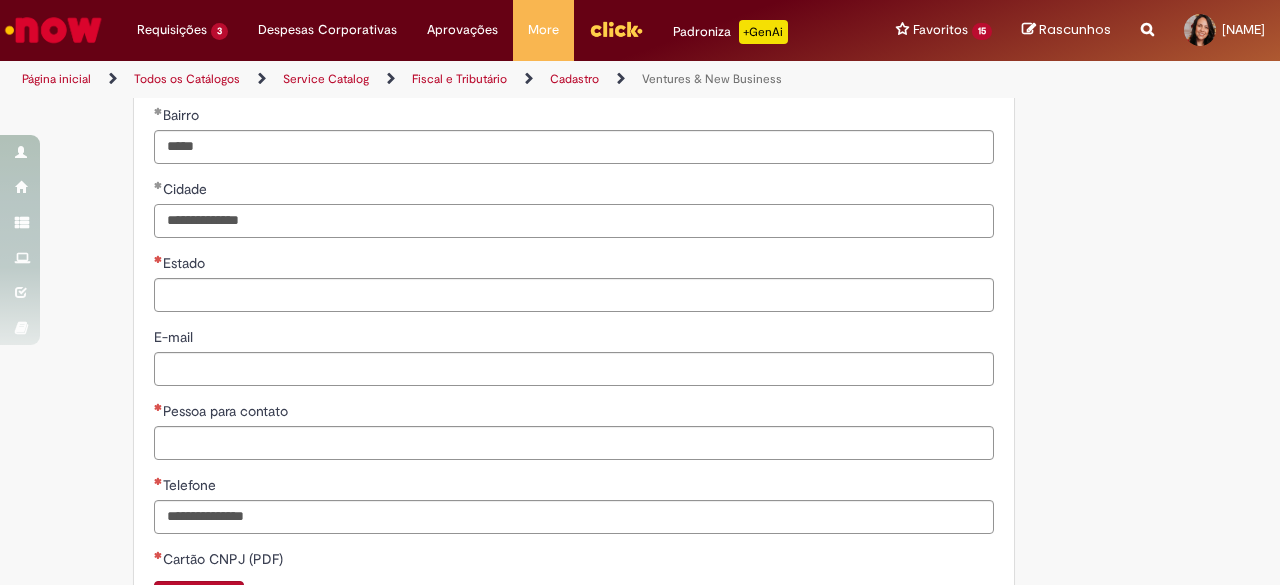 type on "**********" 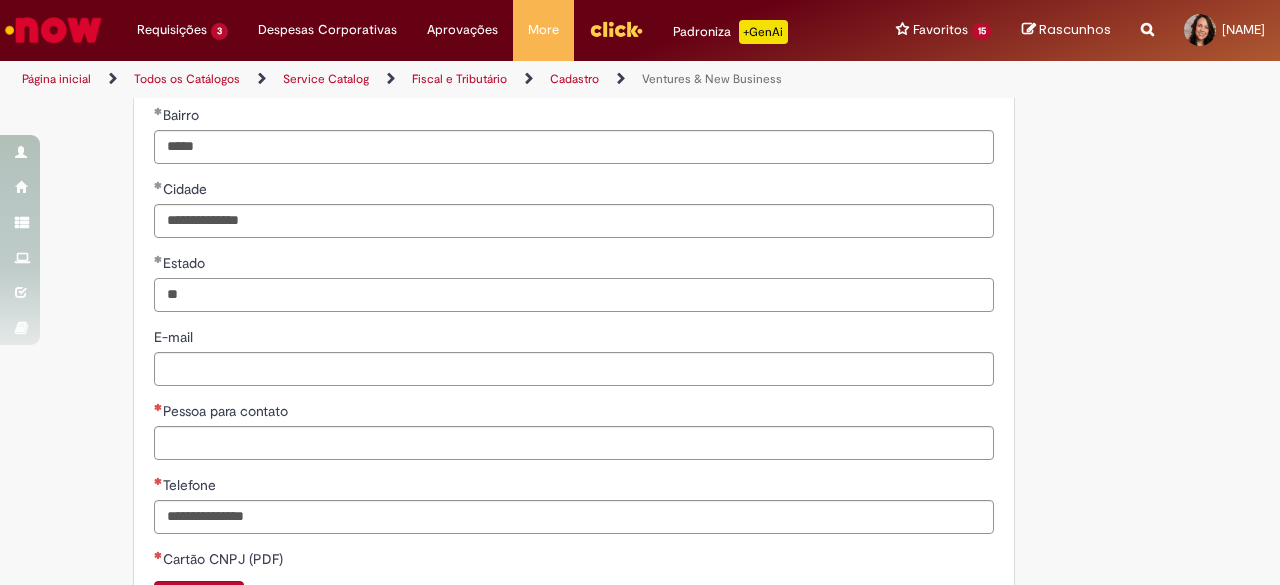 type on "**" 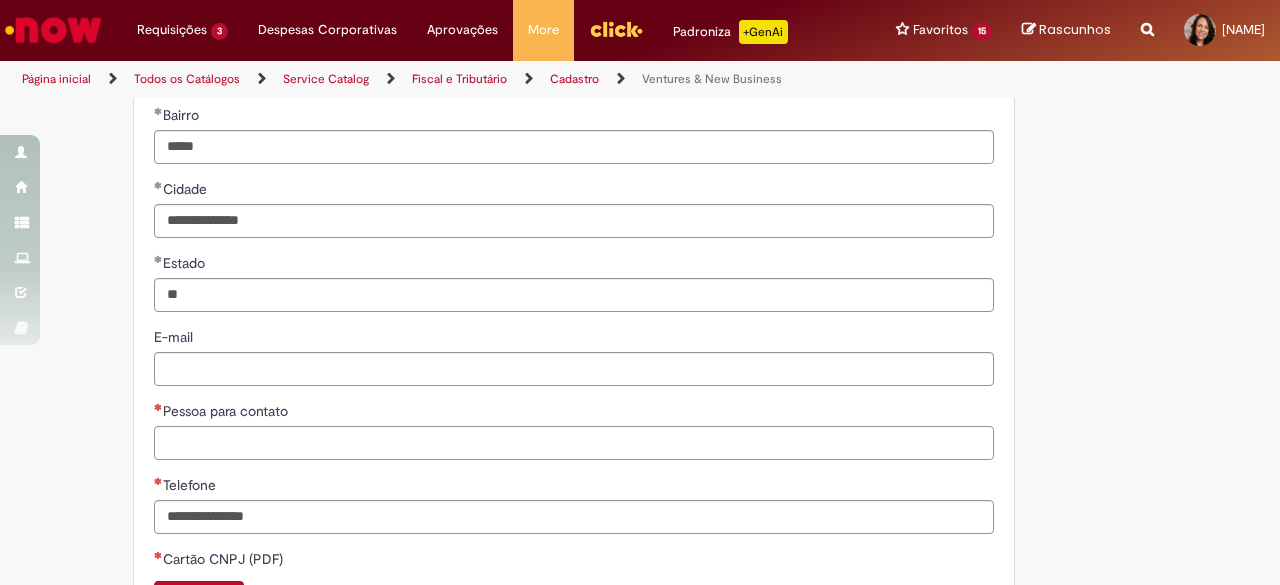click on "Pessoa para contato" at bounding box center (574, 443) 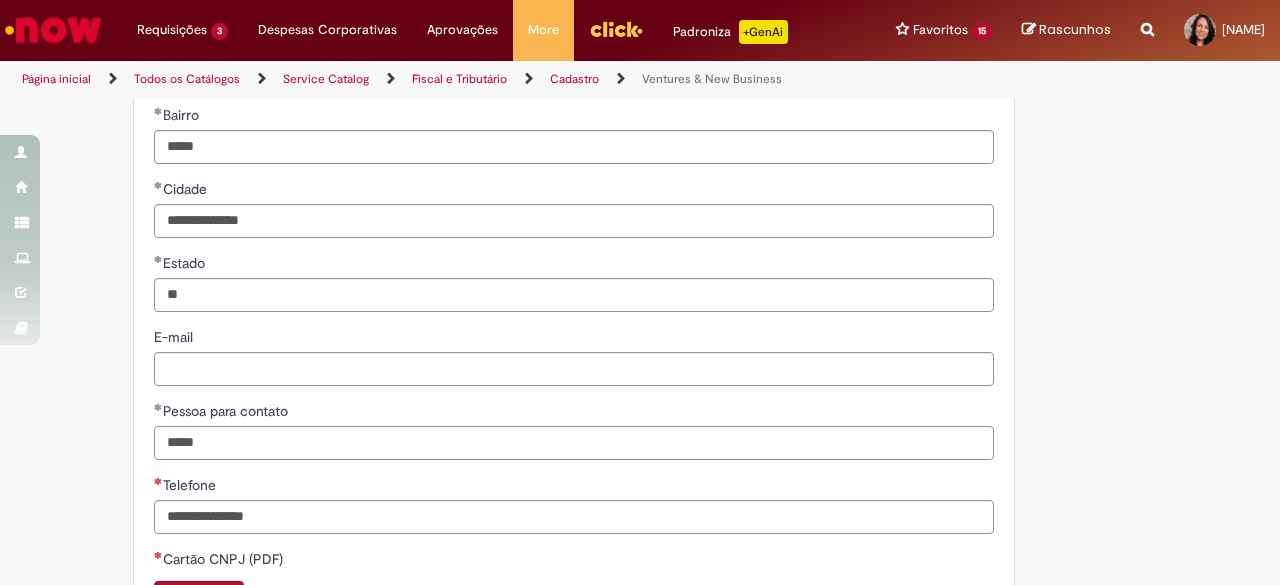 type on "*****" 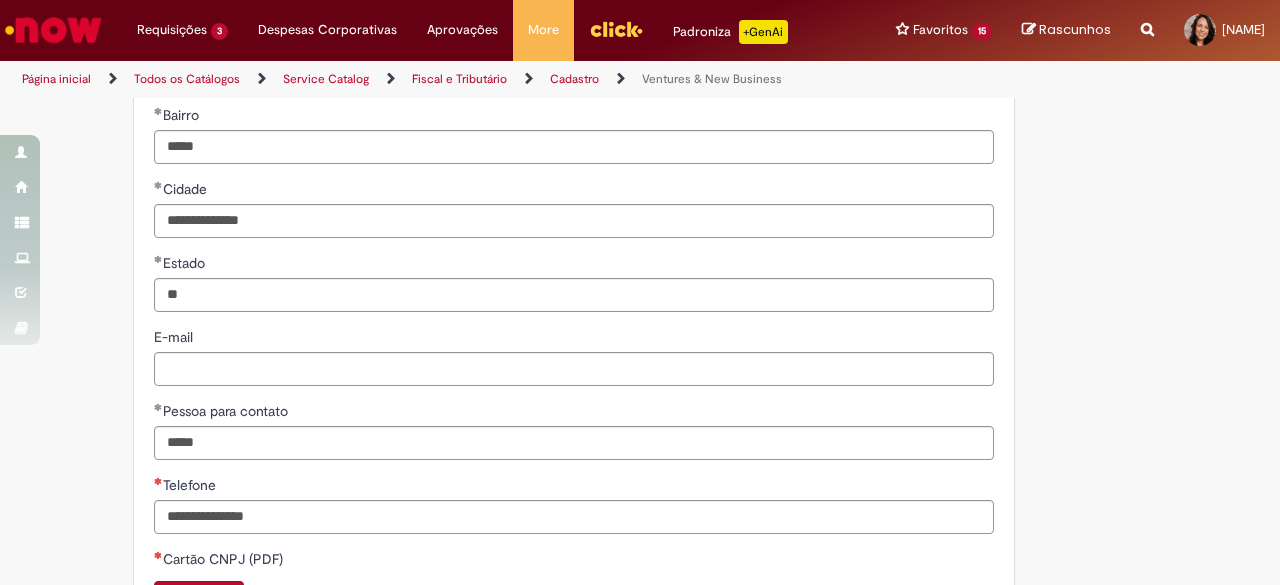 type 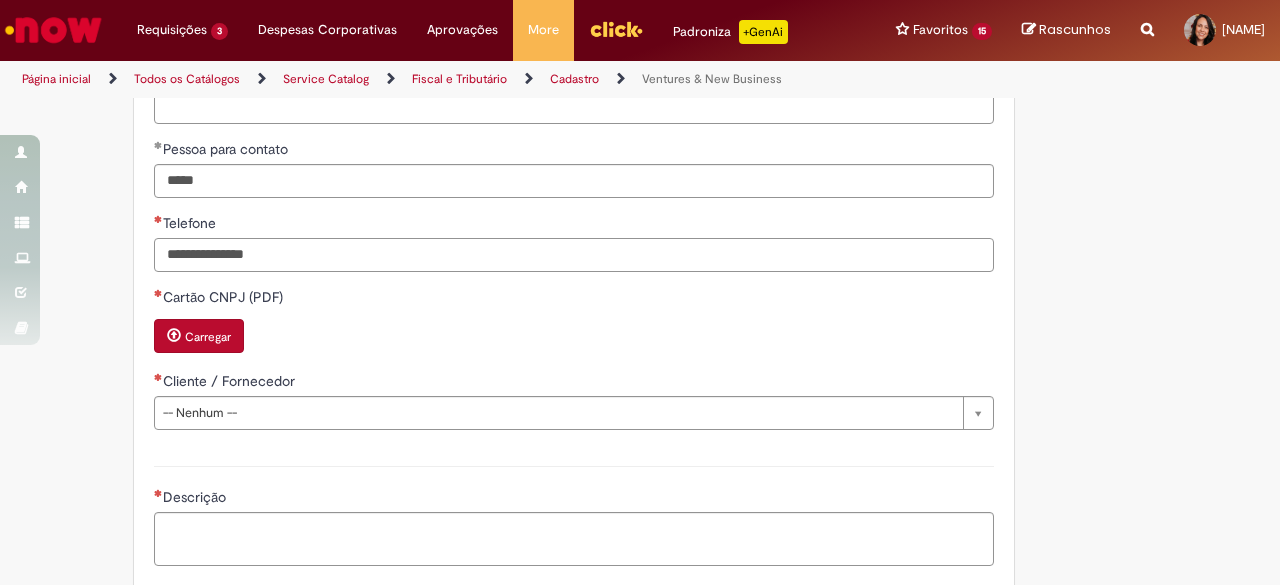 click on "Telefone" at bounding box center [574, 255] 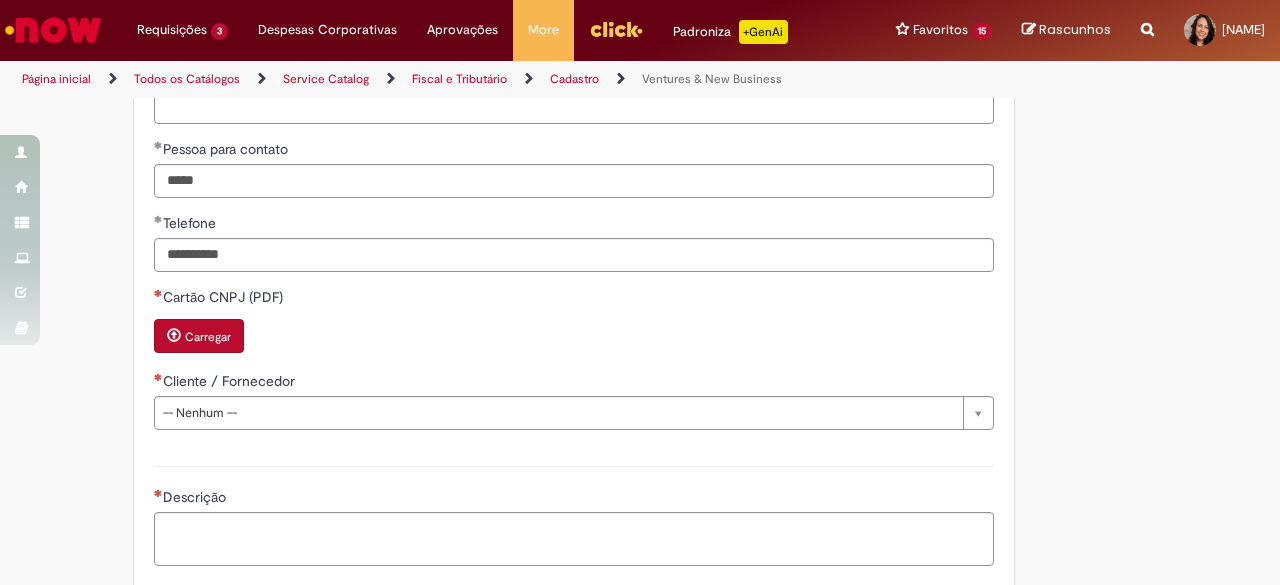 type on "**********" 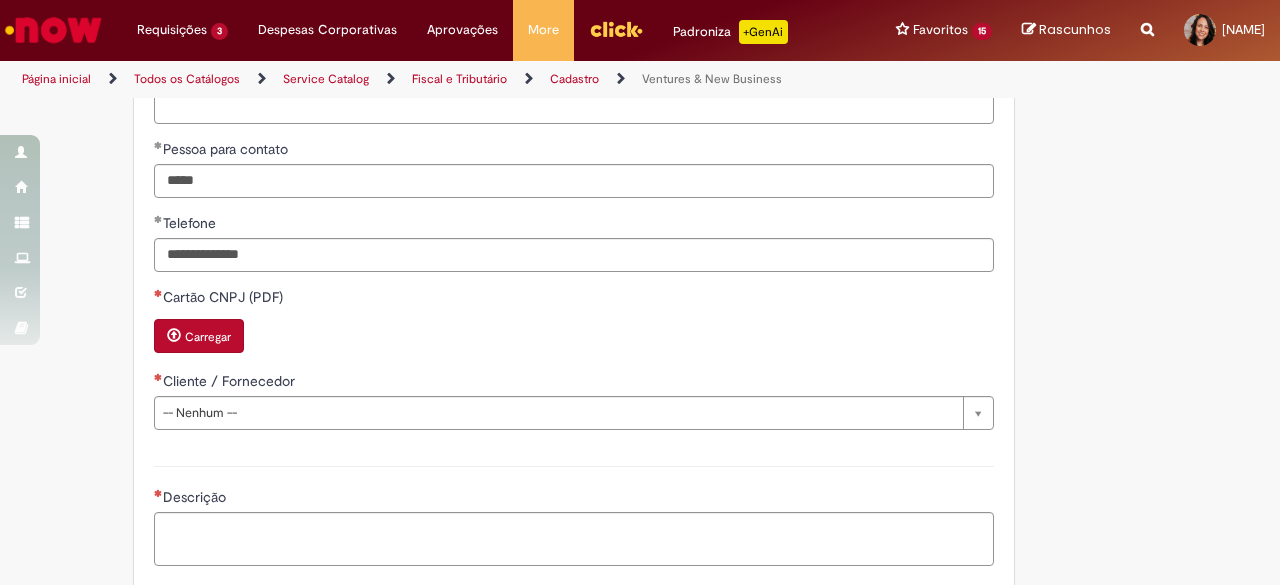 click on "Cartão CNPJ (PDF)" at bounding box center (574, 299) 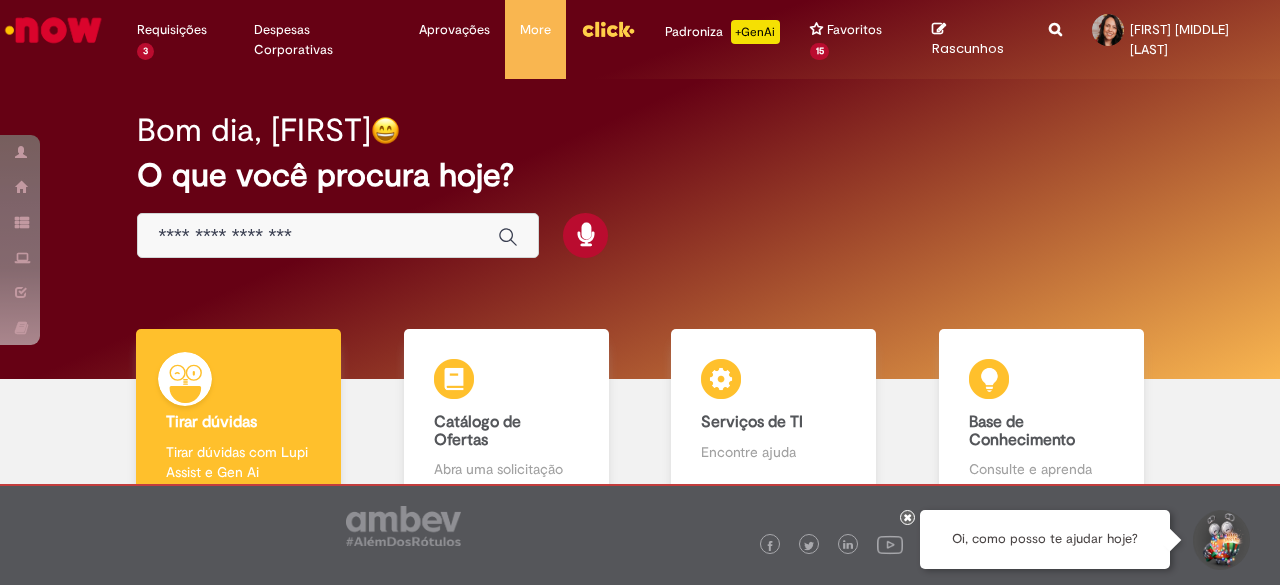 scroll, scrollTop: 0, scrollLeft: 0, axis: both 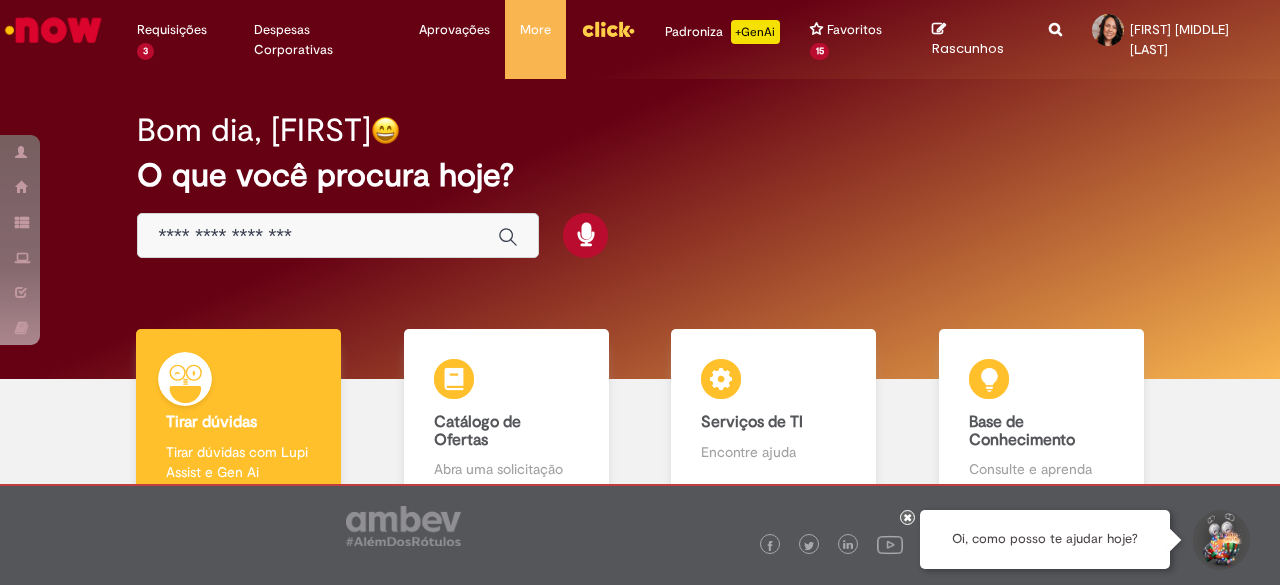click on "O que você procura hoje?" at bounding box center (639, 175) 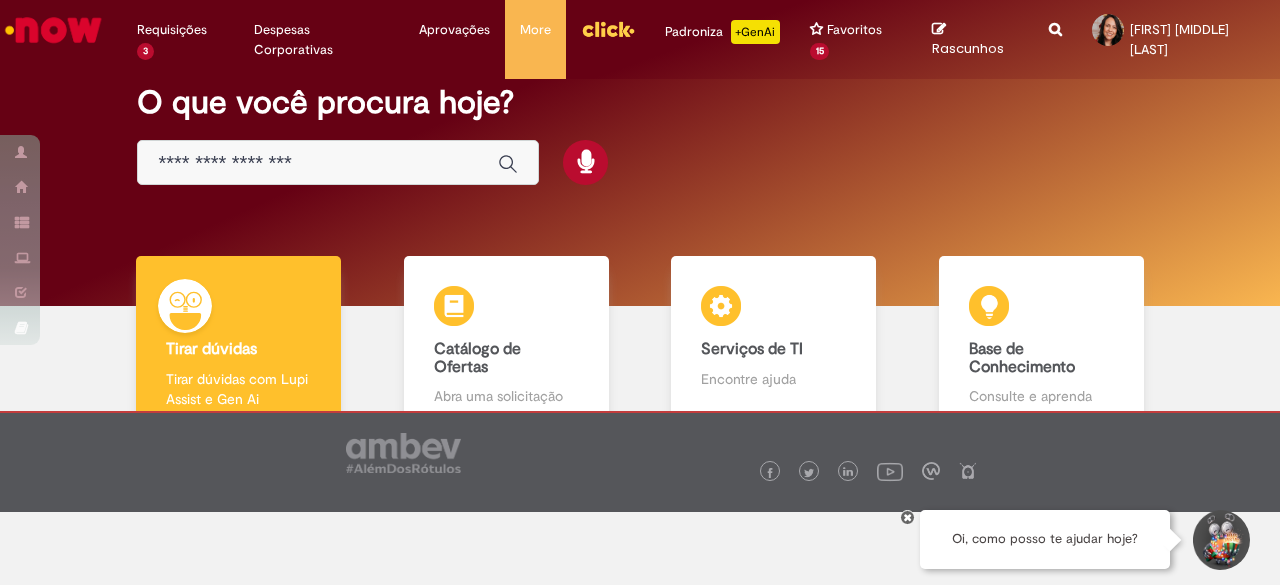 scroll, scrollTop: 0, scrollLeft: 0, axis: both 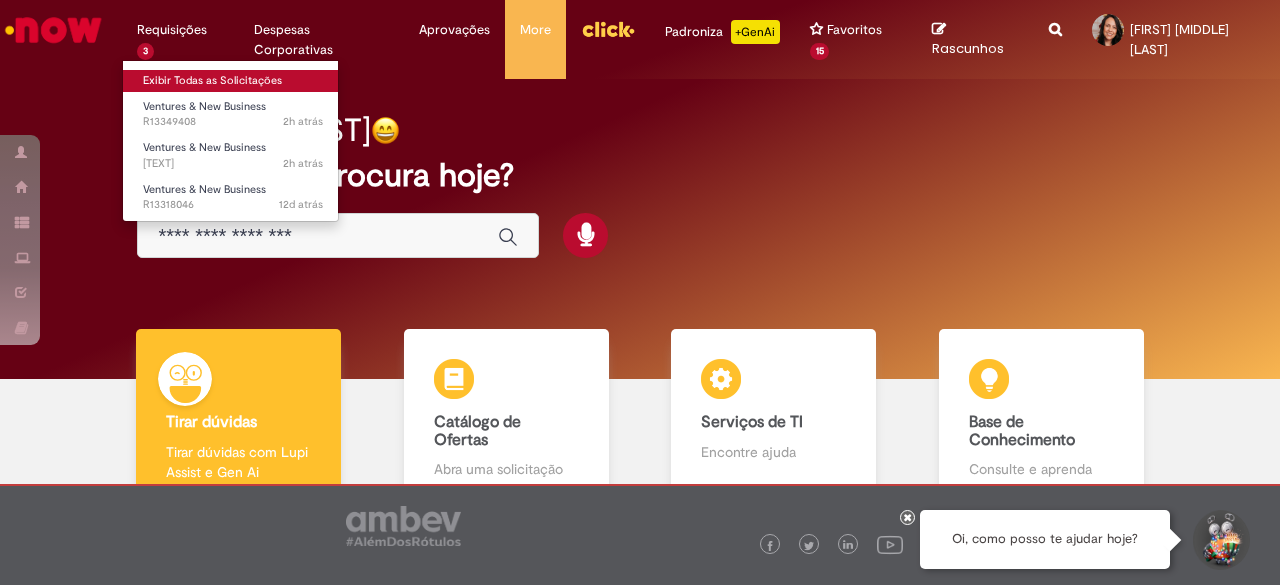 click on "Exibir Todas as Solicitações" at bounding box center (233, 81) 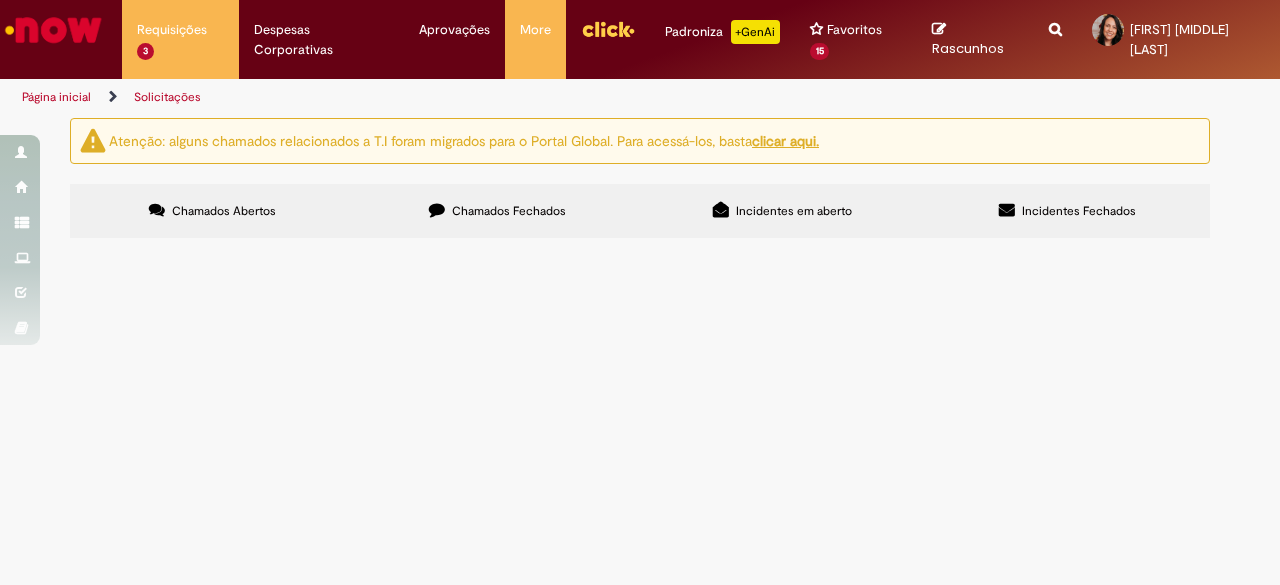 click on "Chamados Fechados" at bounding box center (509, 211) 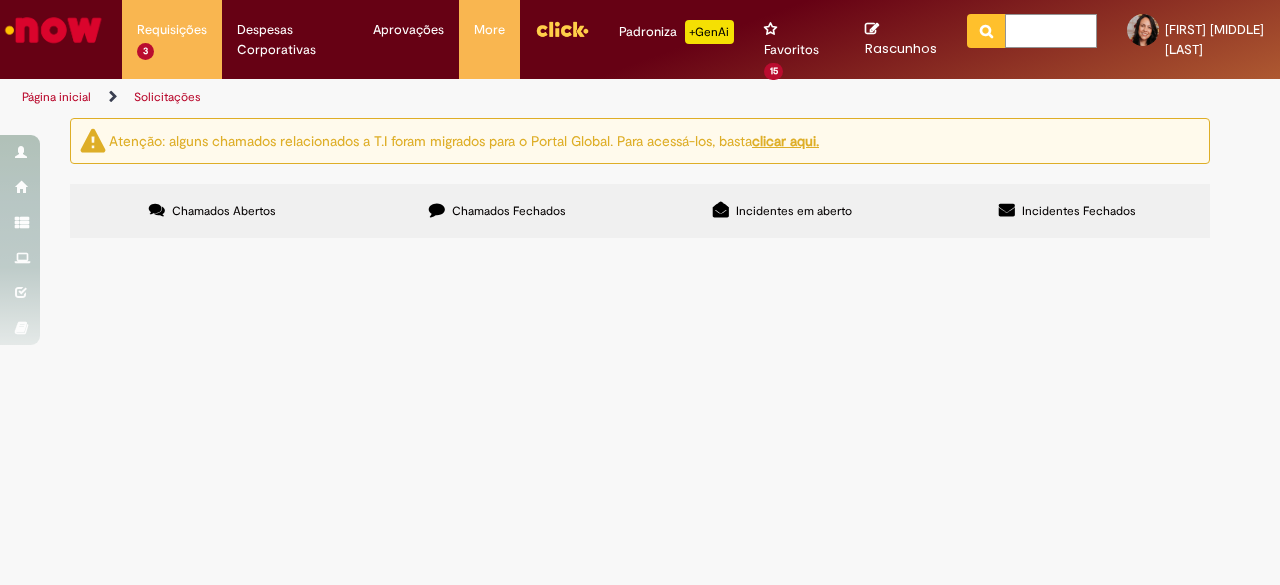 click at bounding box center [1051, 31] 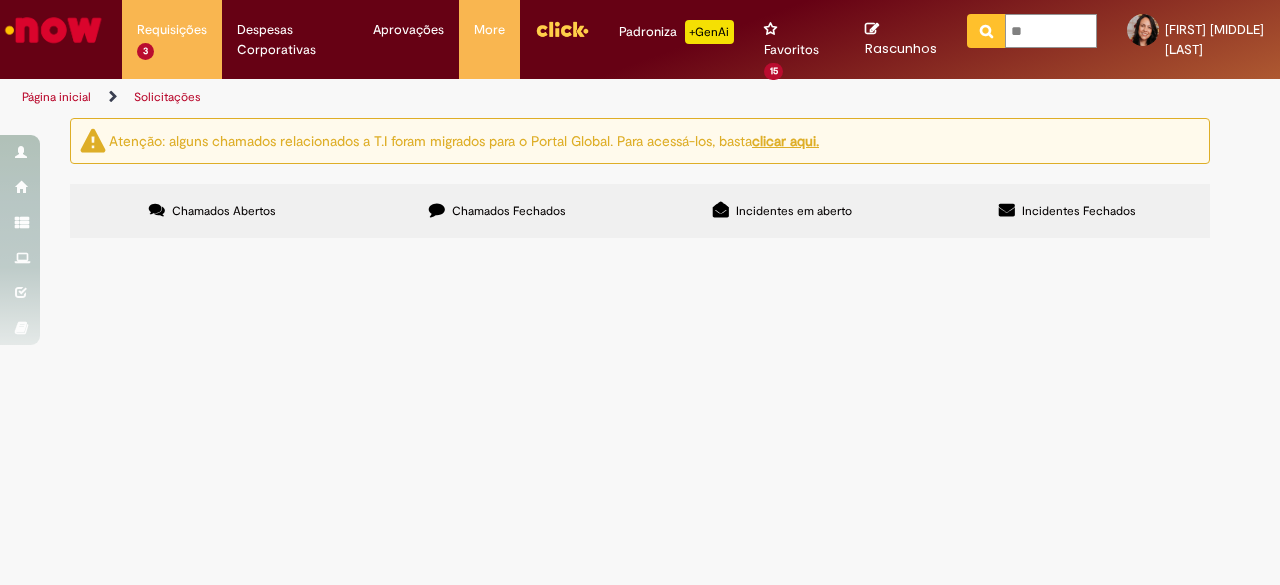 type on "***" 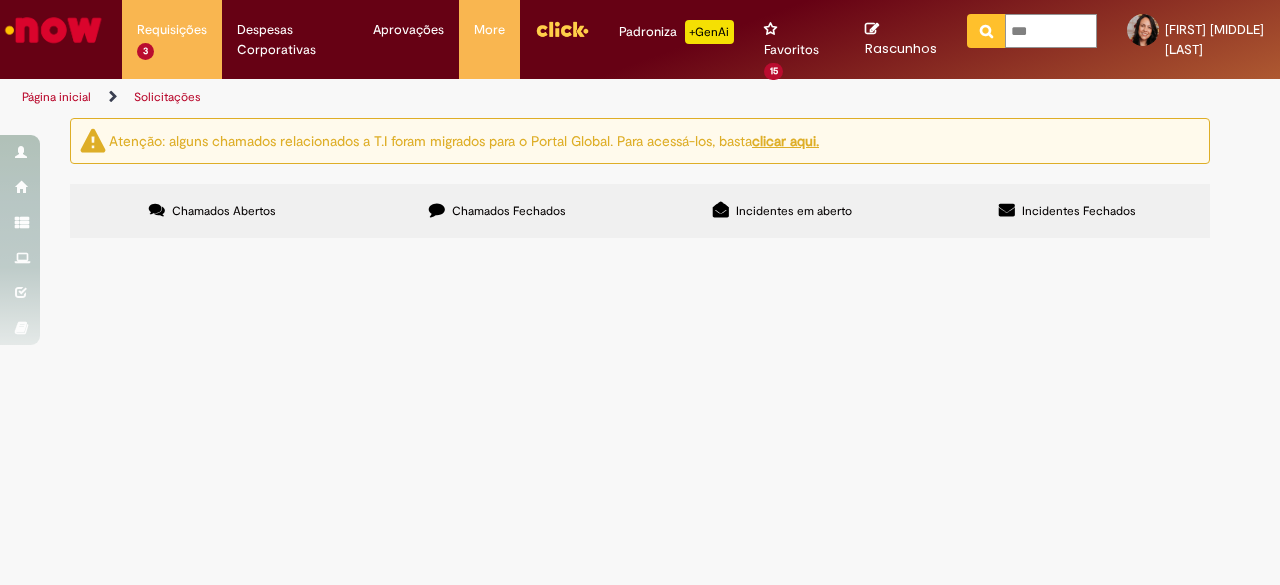 click at bounding box center (986, 31) 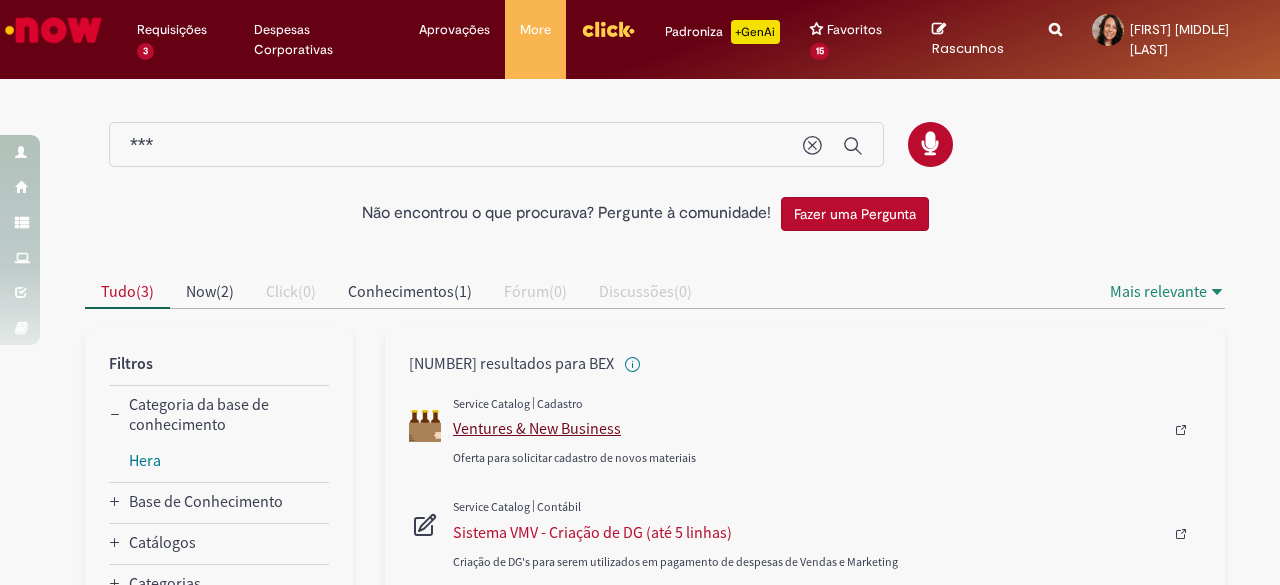 click on "Ventures & New Business" at bounding box center (808, 428) 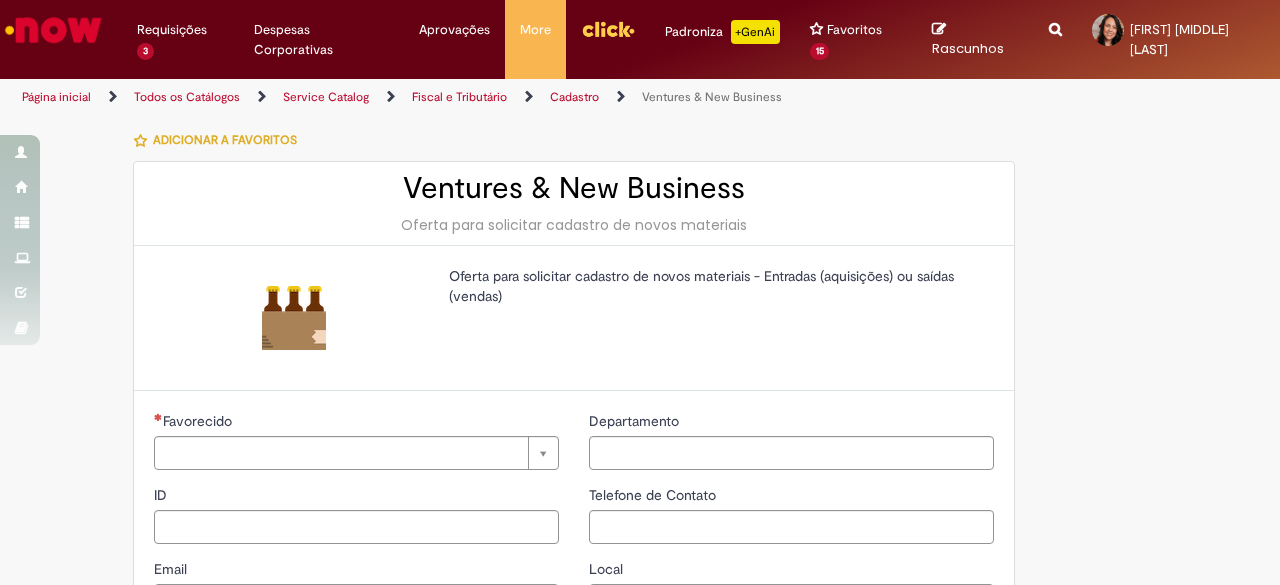 type on "********" 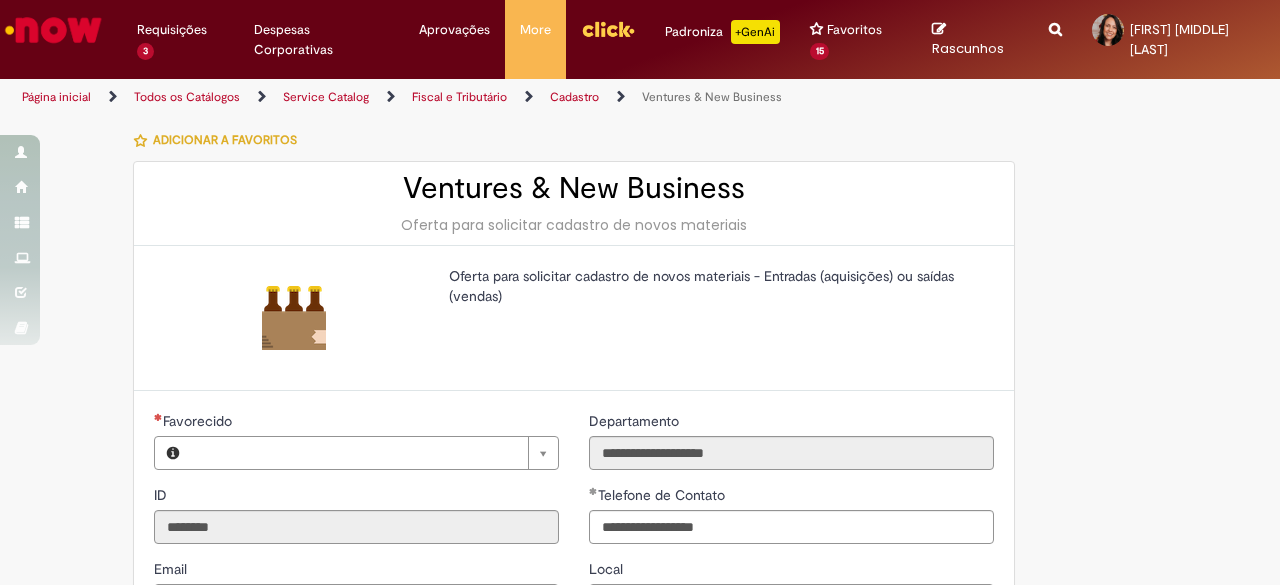 type on "**********" 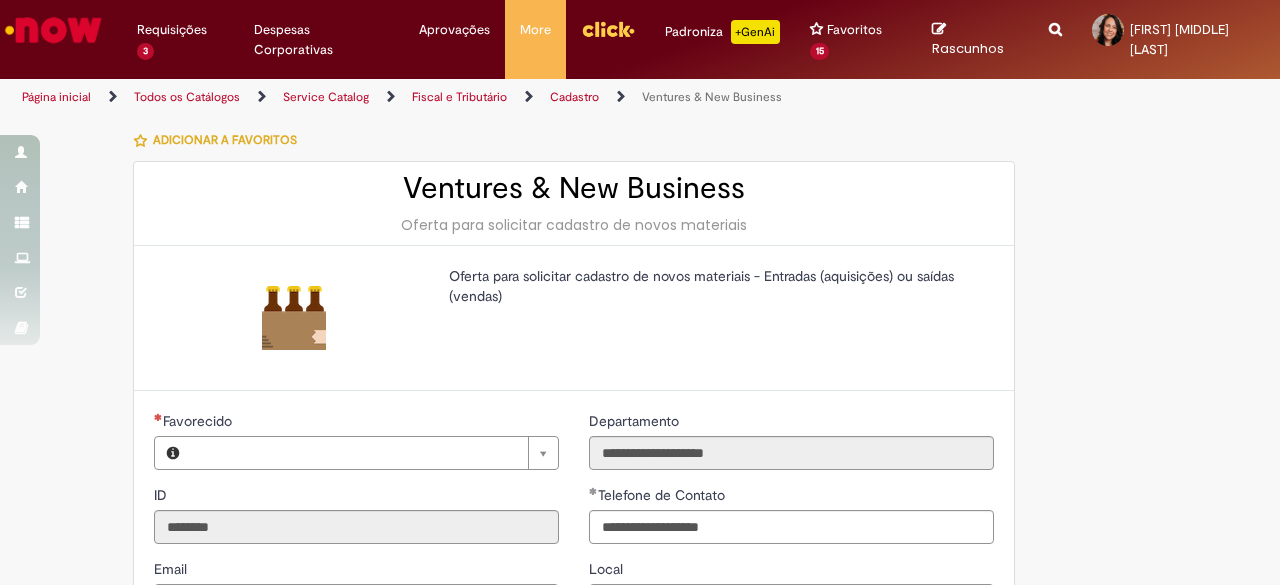 type on "**********" 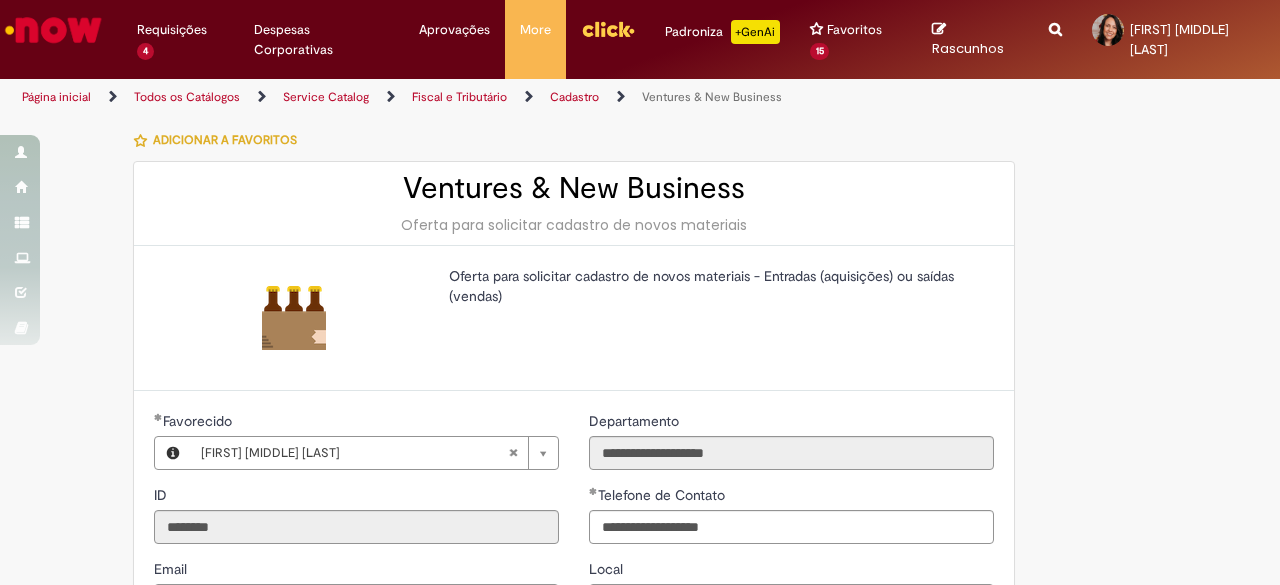 drag, startPoint x: 61, startPoint y: 425, endPoint x: 754, endPoint y: 583, distance: 710.7834 